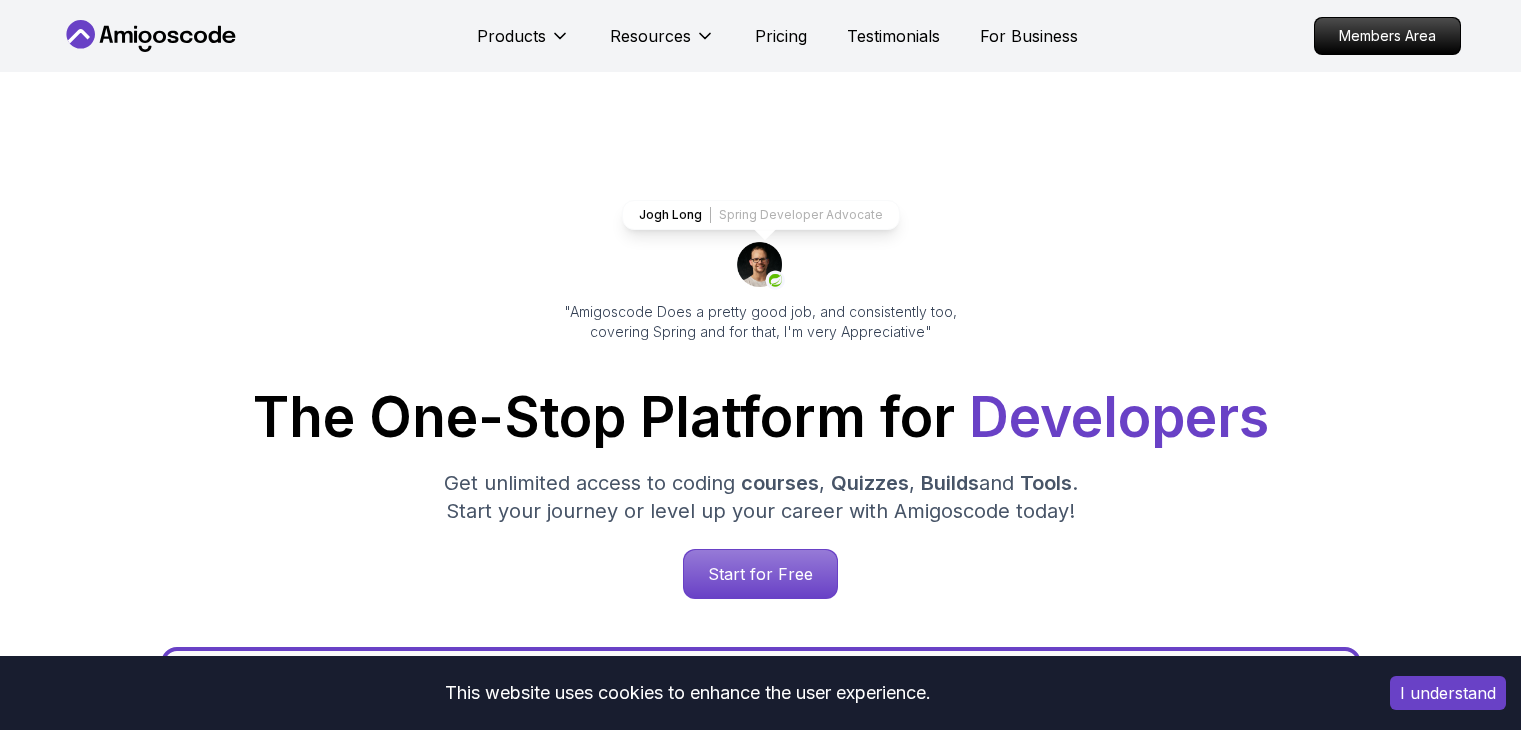 scroll, scrollTop: 200, scrollLeft: 0, axis: vertical 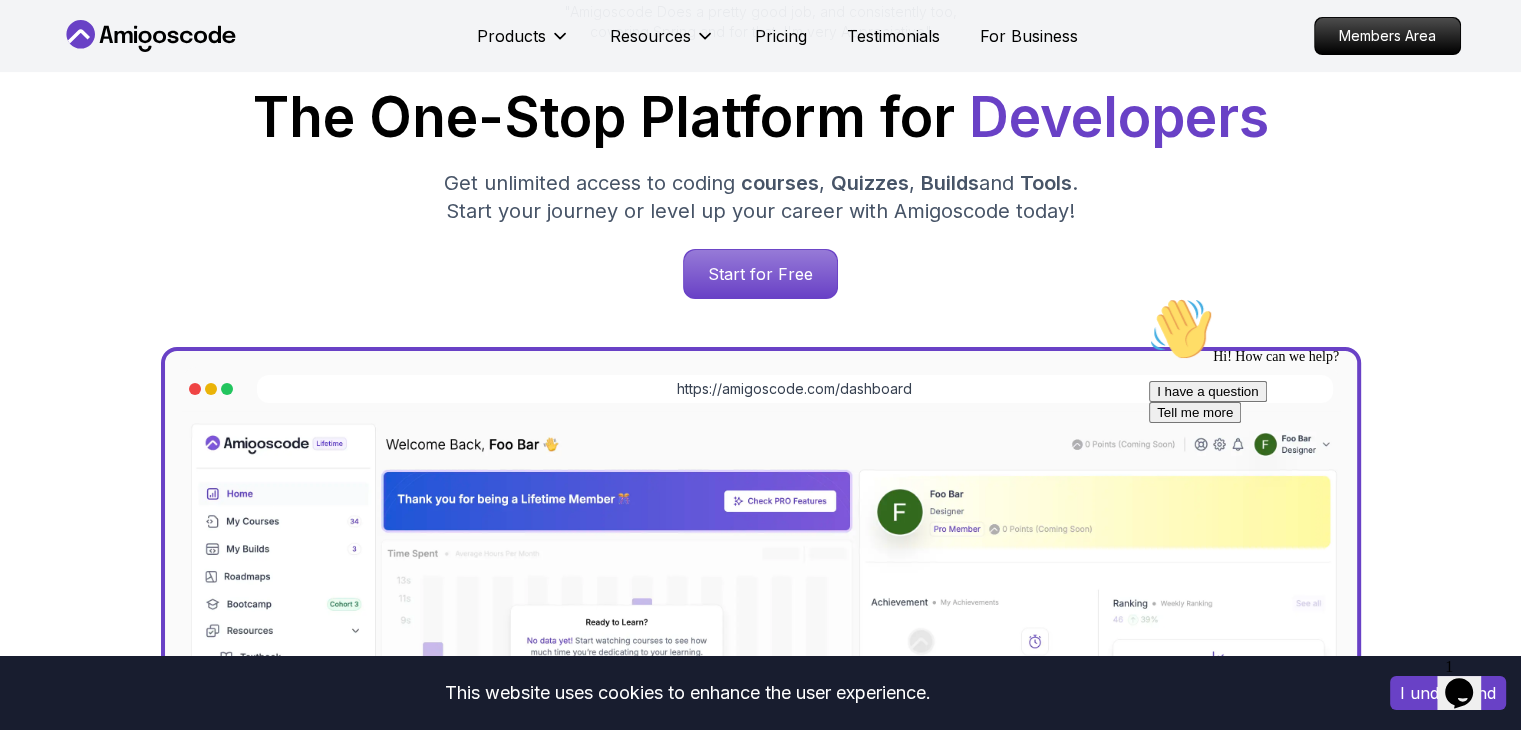 click on "This website uses cookies to enhance the user experience. I understand Products Resources Pricing Testimonials For Business Members Area Products Resources Pricing Testimonials For Business Members Area Jogh Long Spring Developer Advocate "Amigoscode Does a pretty good job, and consistently too, covering Spring and for that, I'm very Appreciative" The One-Stop Platform for   Developers Get unlimited access to coding   courses ,   Quizzes ,   Builds  and   Tools . Start your journey or level up your career with Amigoscode today! Start for Free https://amigoscode.com/dashboard OUR AMIGO STUDENTS WORK IN TOP COMPANIES Courses Builds Discover Amigoscode's Latest   Premium Courses! Get unlimited access to coding   courses ,   Quizzes ,   Builds  and   Tools . Start your journey or level up your career with Amigoscode today! Browse all  courses Advanced Spring Boot Pro Dive deep into Spring Boot with our advanced course, designed to take your skills from intermediate to expert level. NEW Spring Boot for Beginners" at bounding box center (760, 5560) 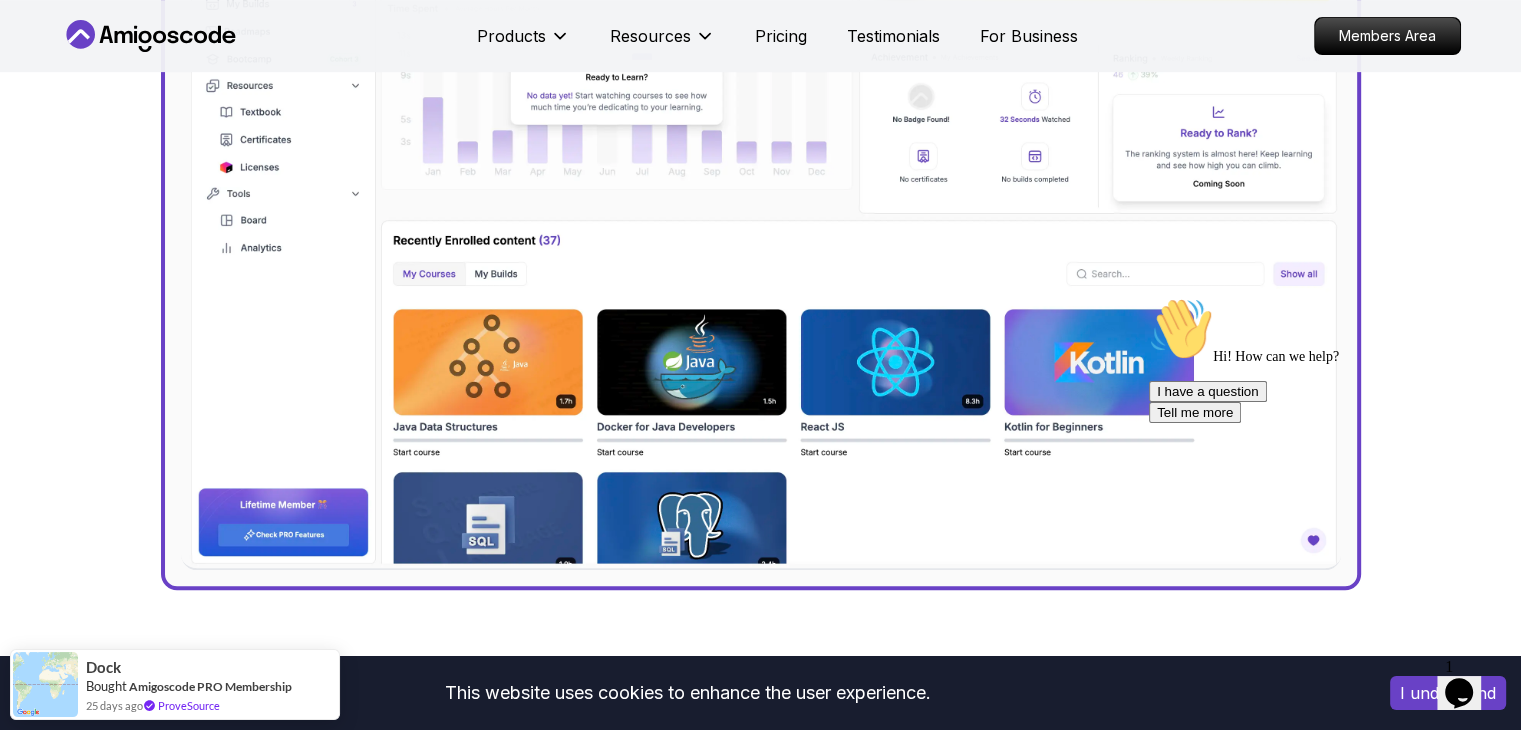 scroll, scrollTop: 900, scrollLeft: 0, axis: vertical 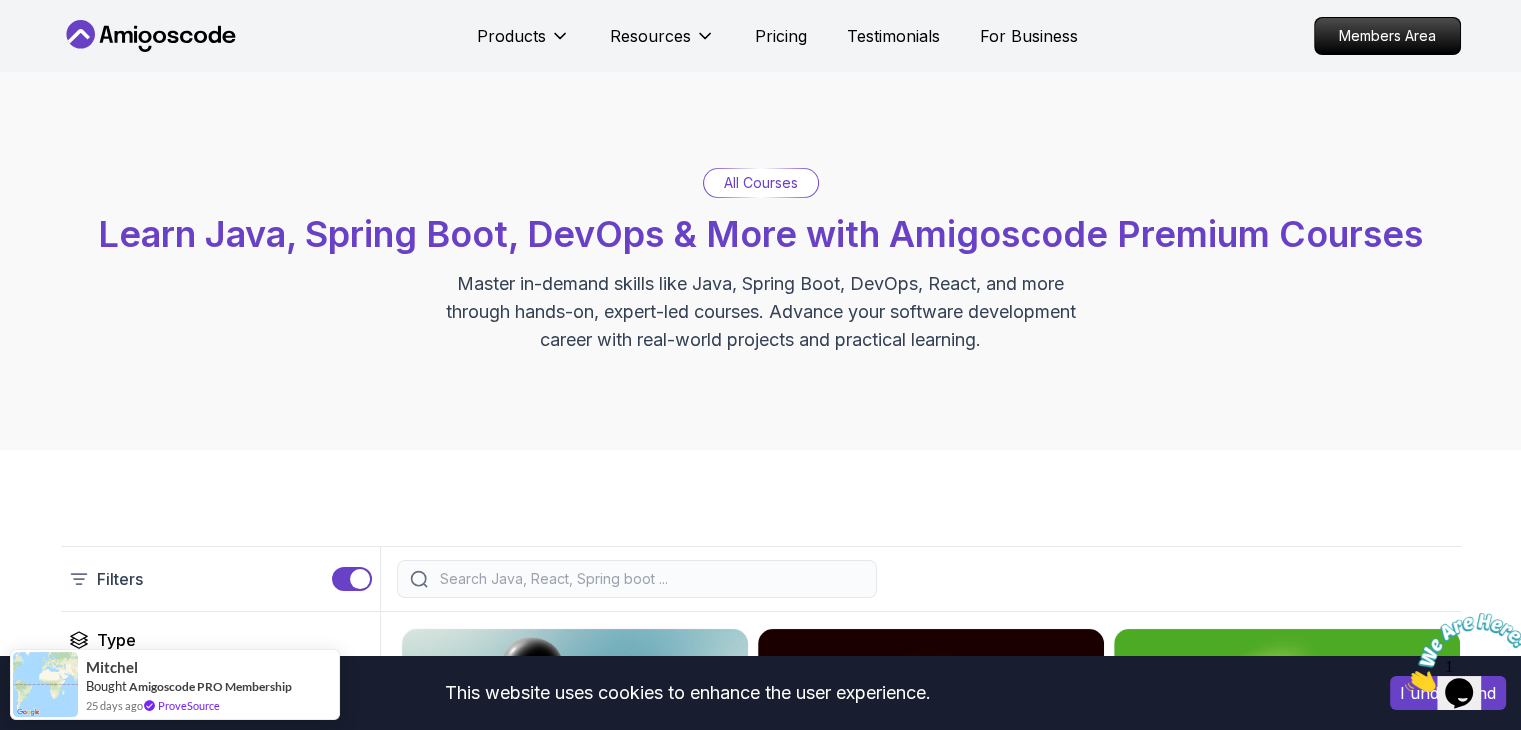 click on "Learn Java, Spring Boot, DevOps & More with Amigoscode Premium Courses" at bounding box center (760, 234) 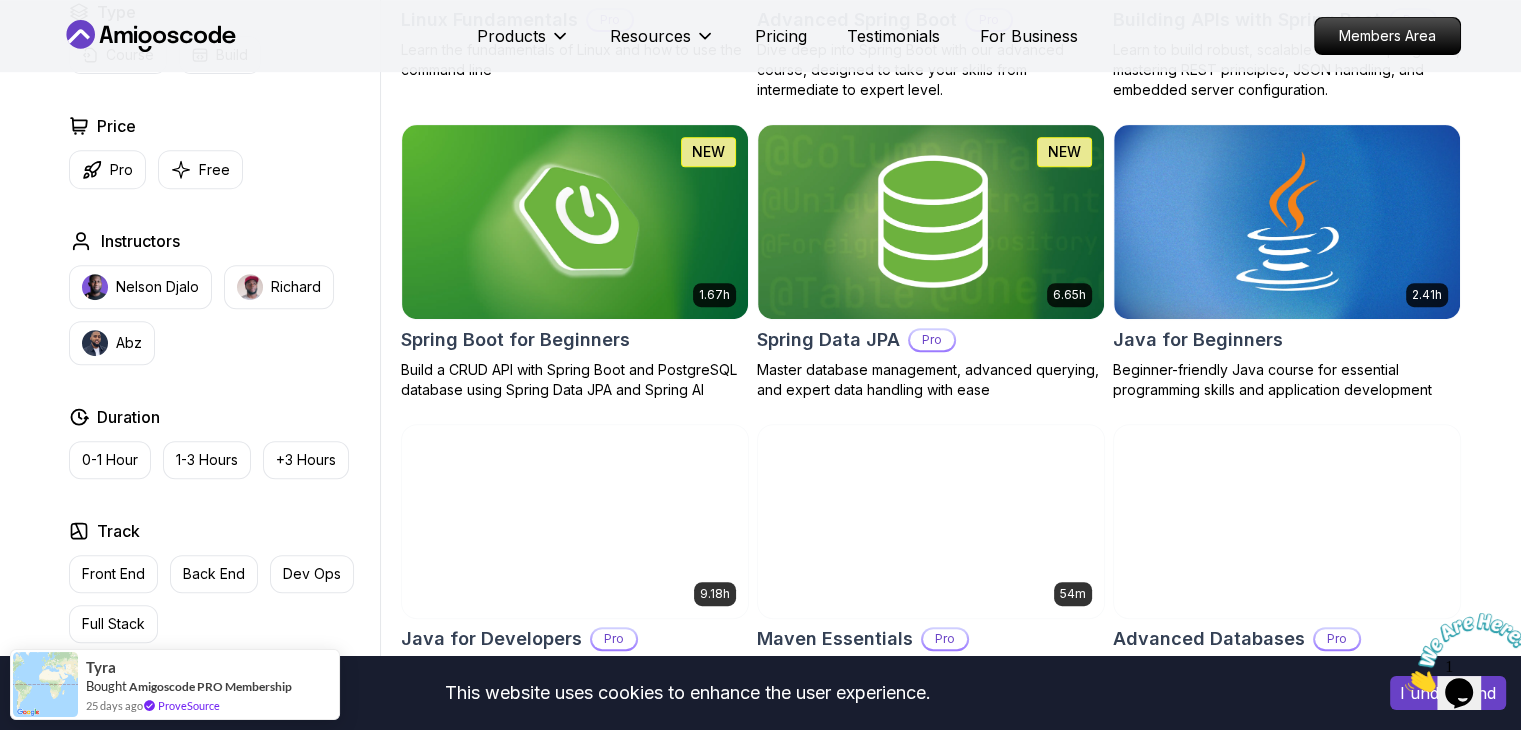 scroll, scrollTop: 1000, scrollLeft: 0, axis: vertical 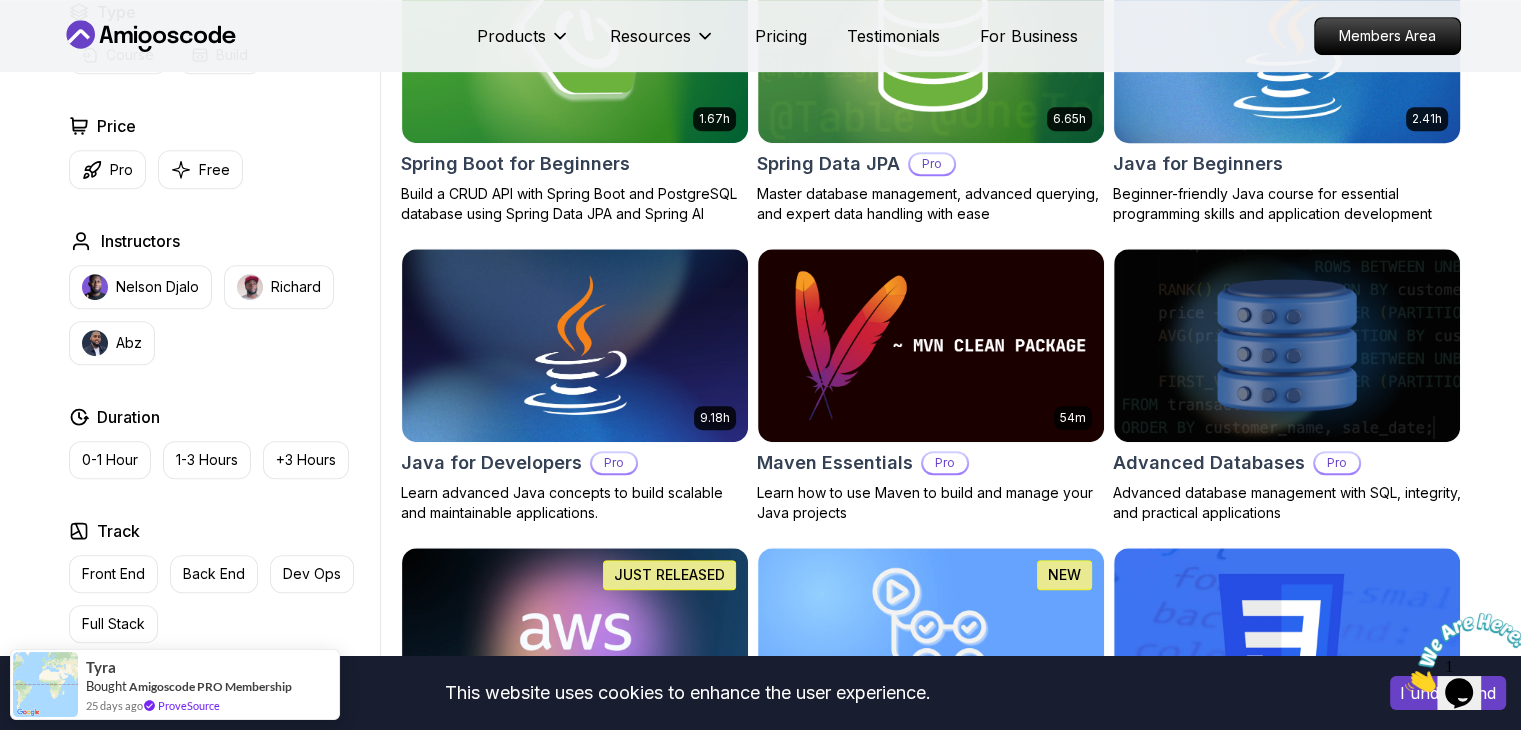 click at bounding box center (1286, 45) 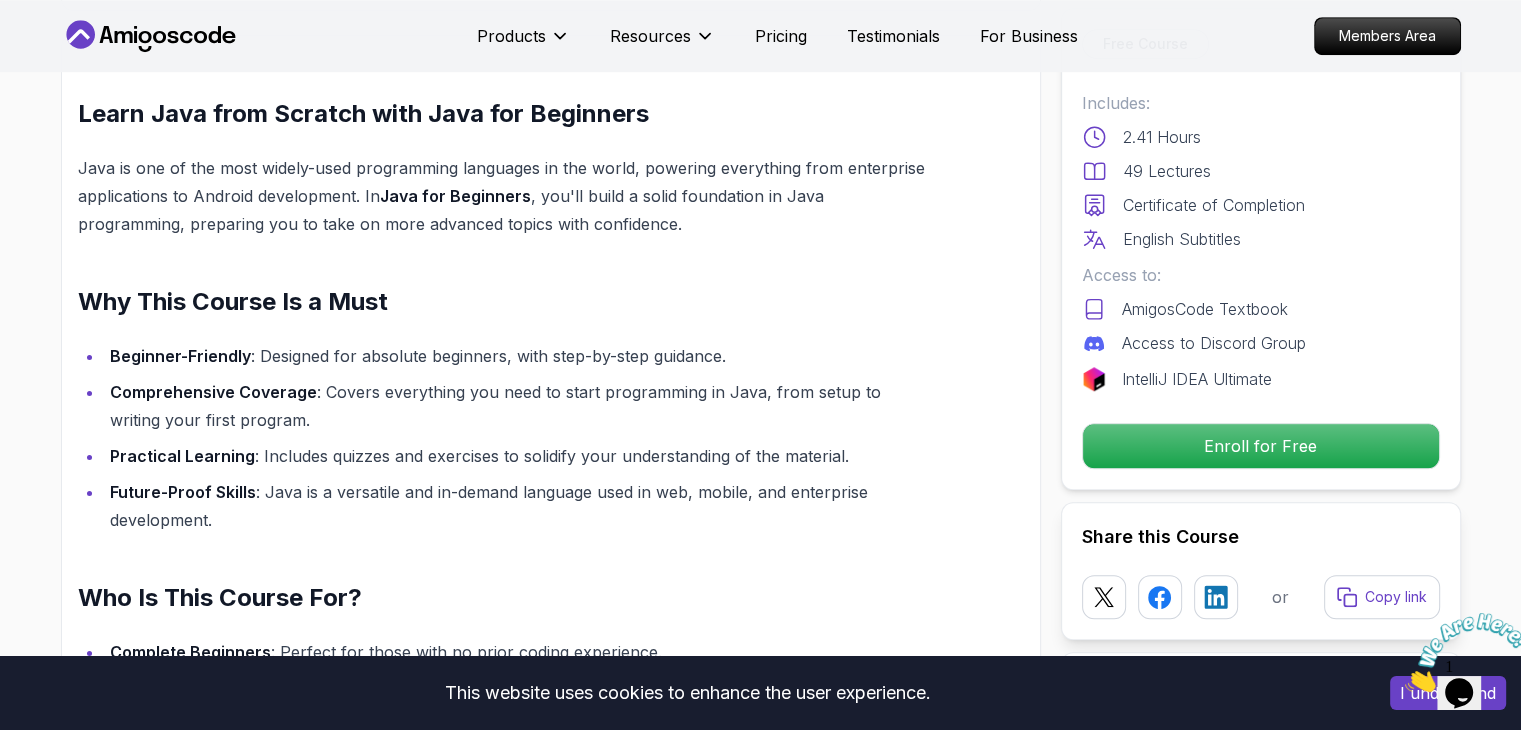 scroll, scrollTop: 1600, scrollLeft: 0, axis: vertical 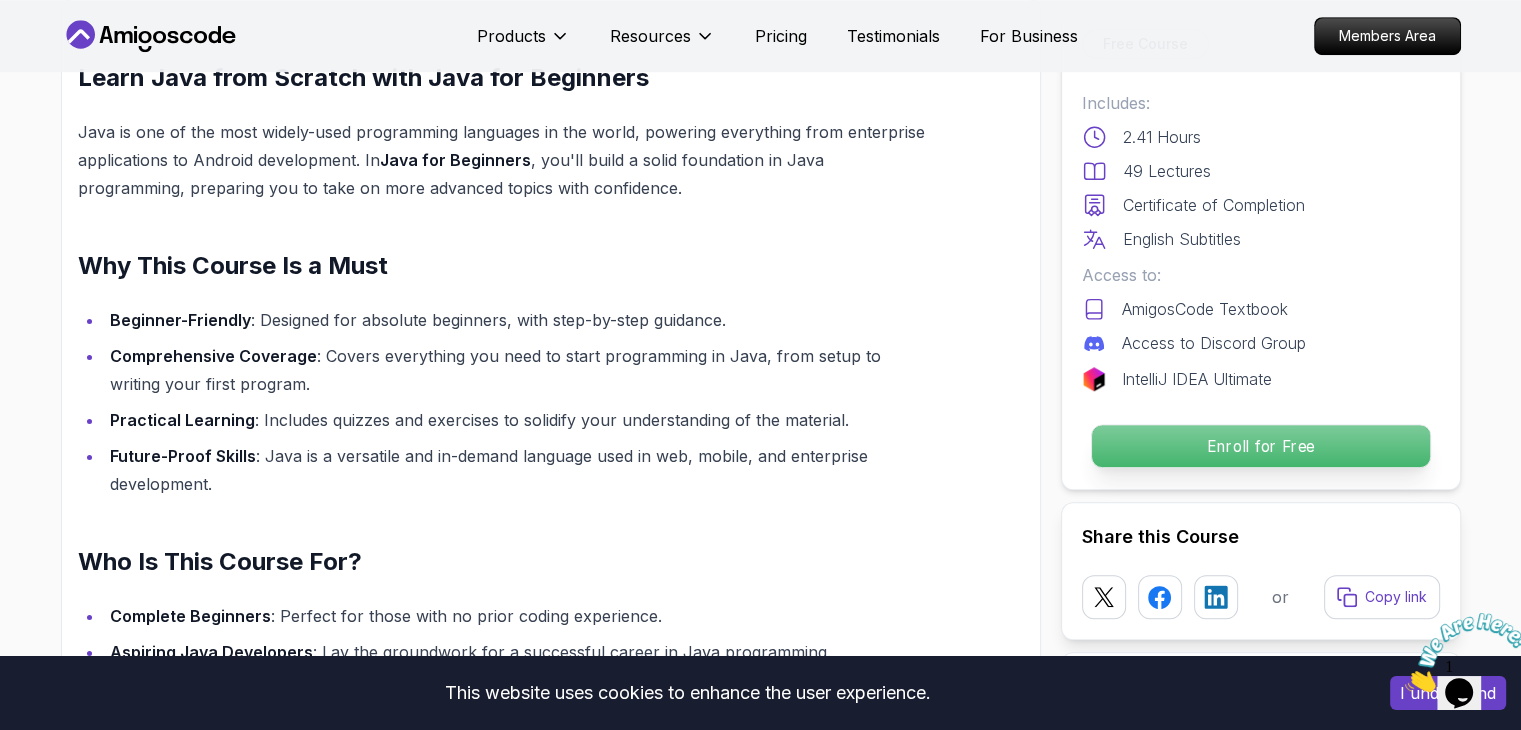 click on "Enroll for Free" at bounding box center (1260, 446) 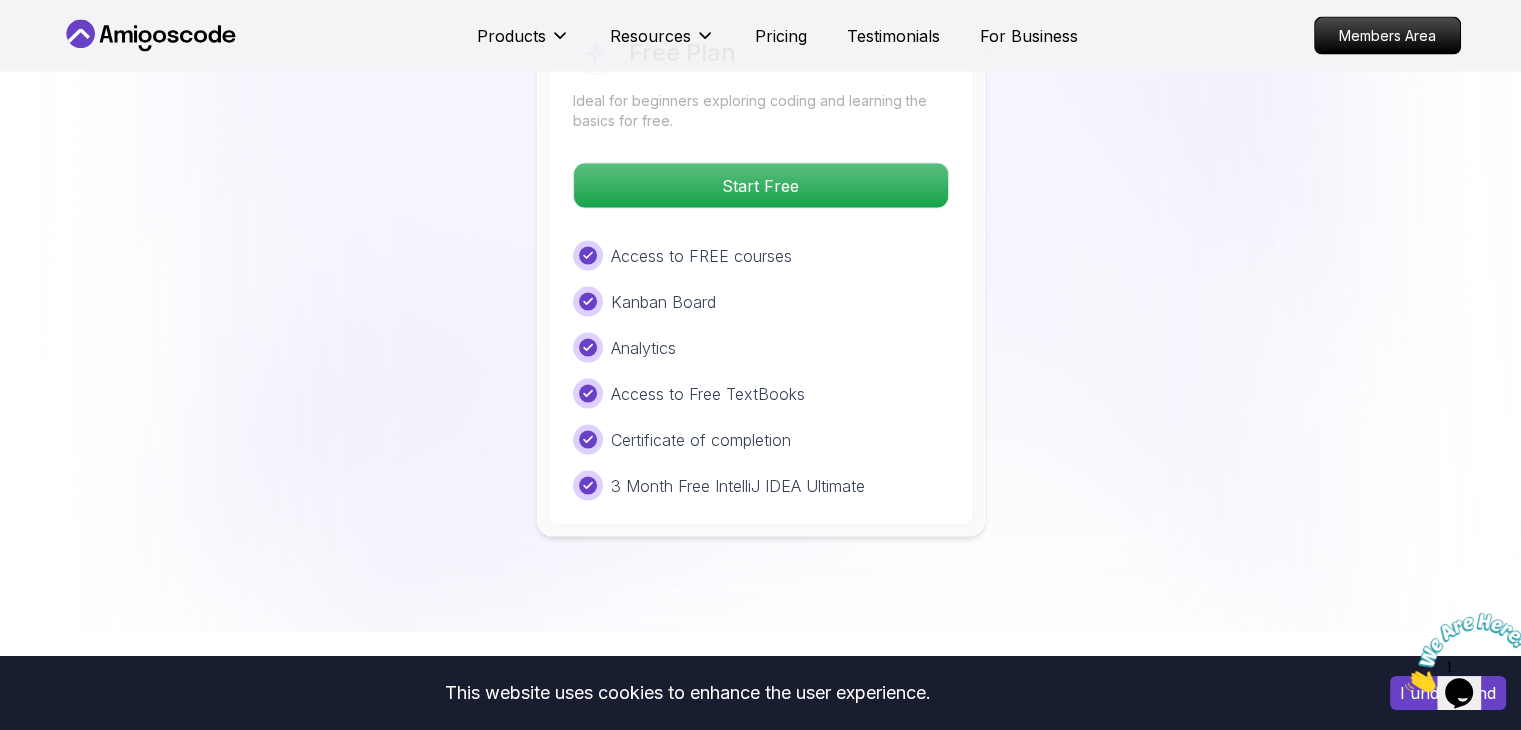 scroll, scrollTop: 4040, scrollLeft: 0, axis: vertical 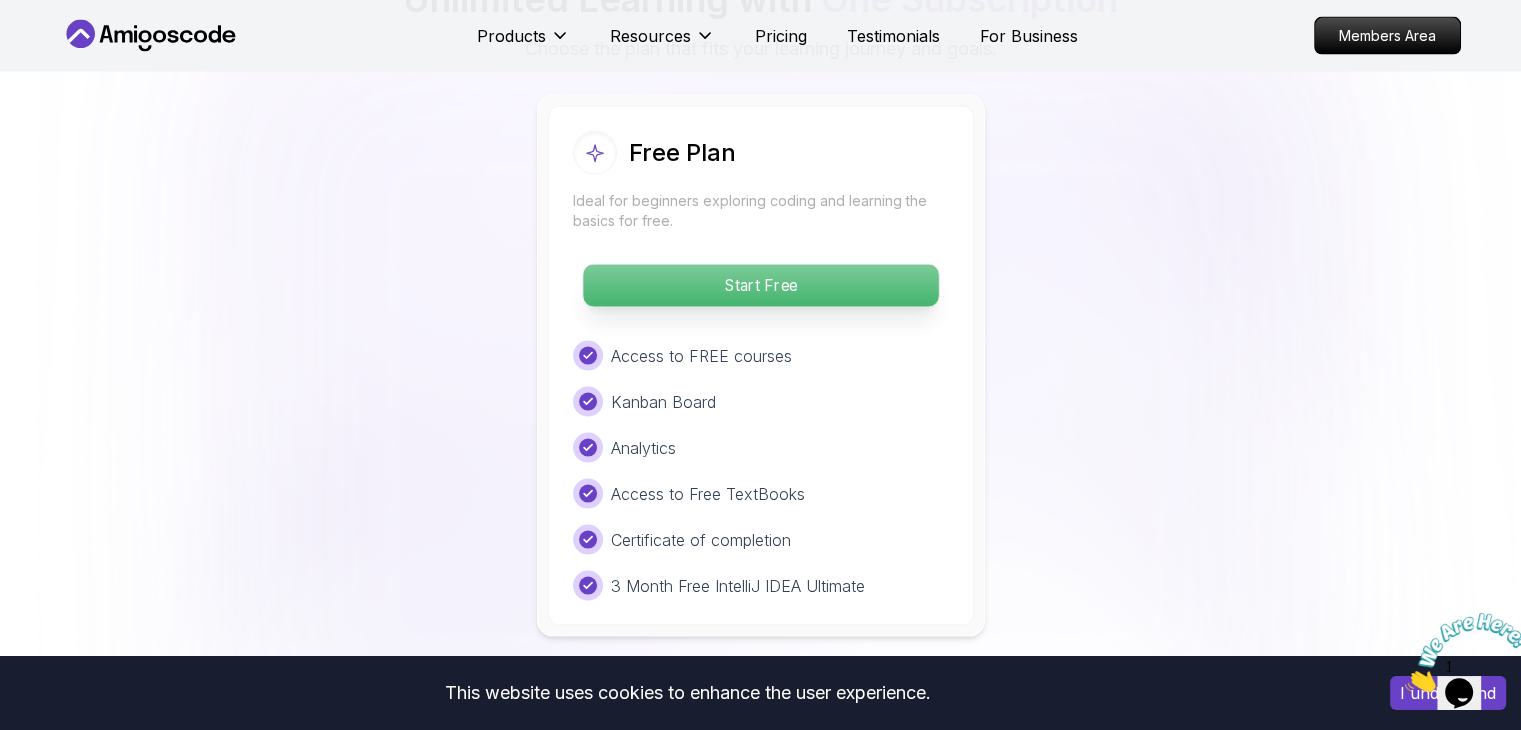 click on "Start Free" at bounding box center [760, 286] 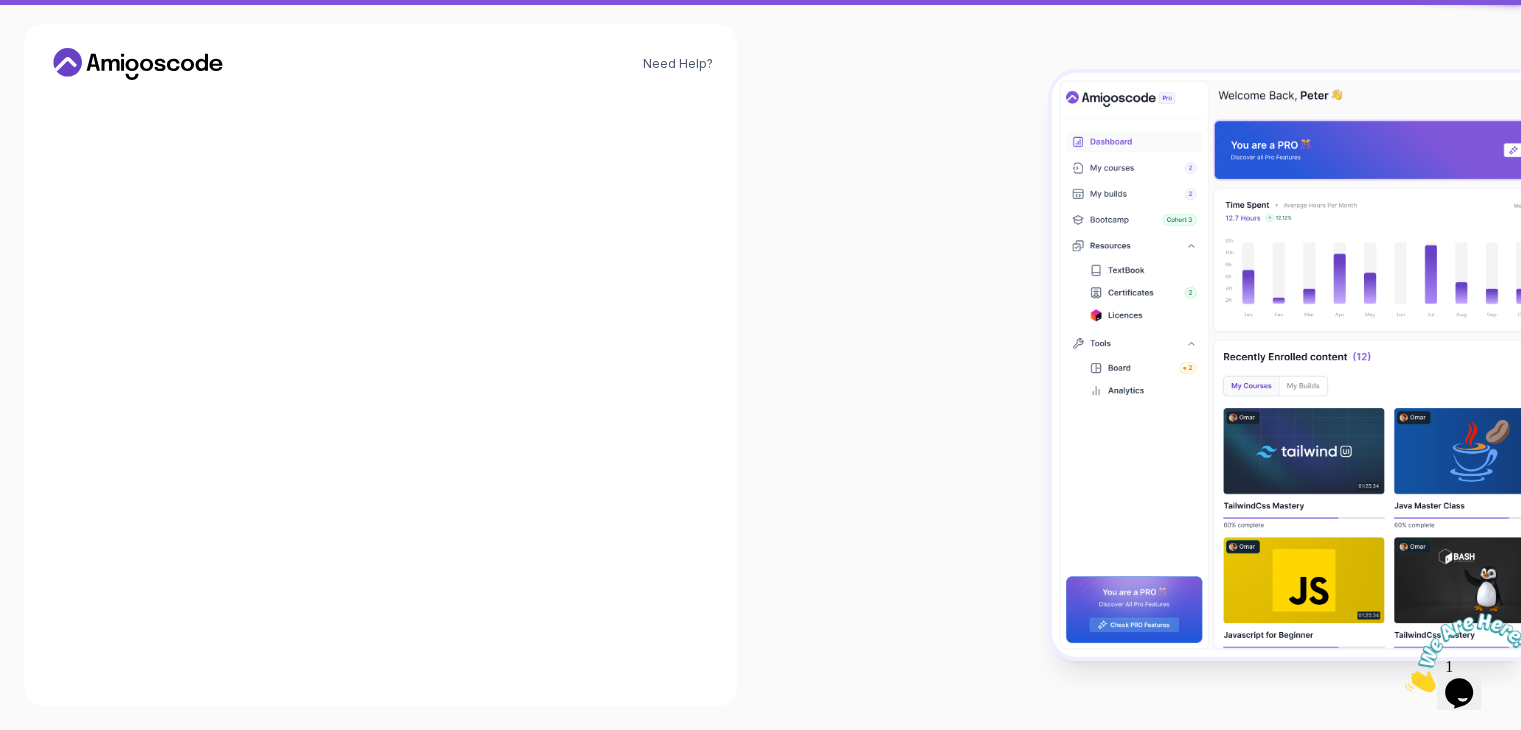 scroll, scrollTop: 0, scrollLeft: 0, axis: both 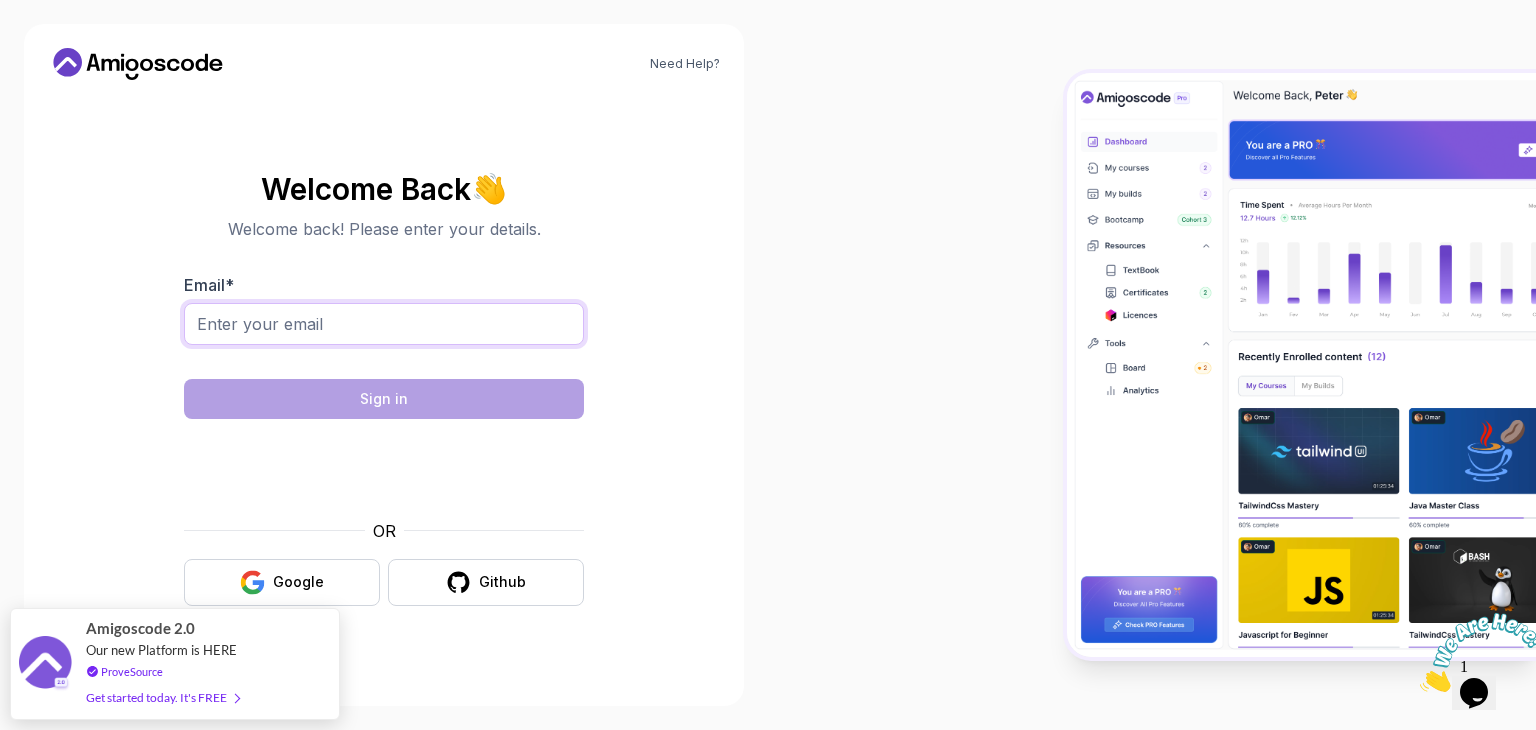 click on "Email *" at bounding box center [384, 324] 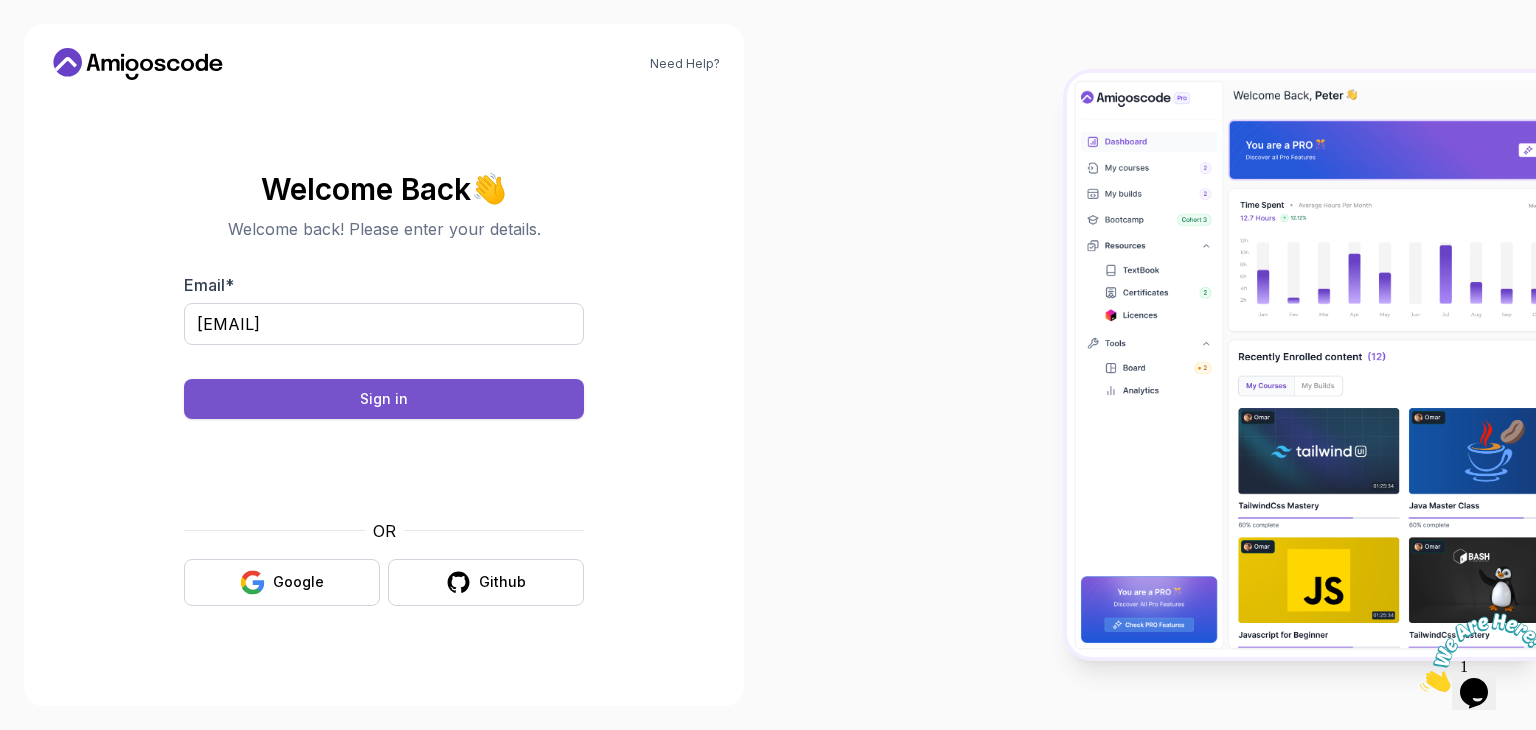 click on "Sign in" at bounding box center [384, 399] 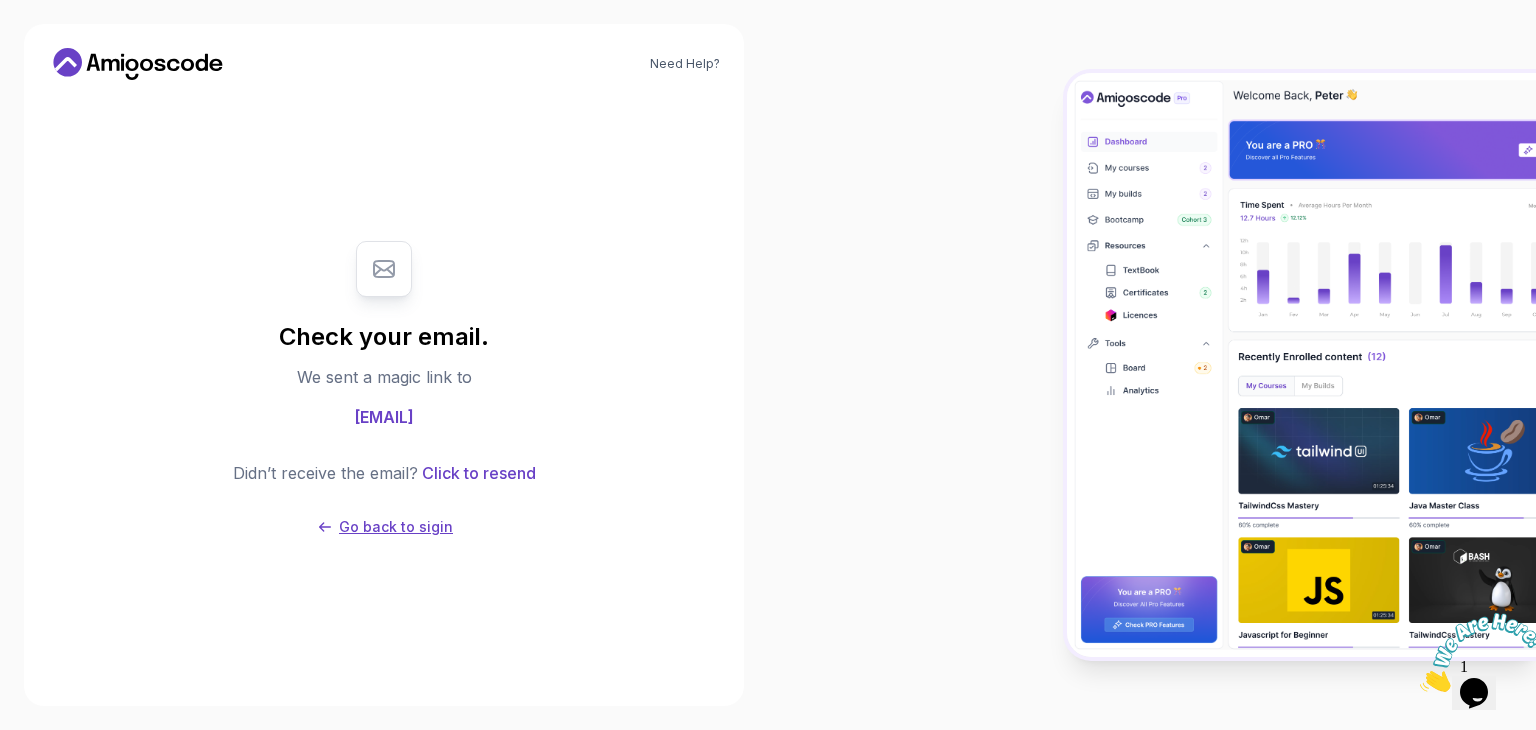 click on "Go back to sigin" at bounding box center [396, 527] 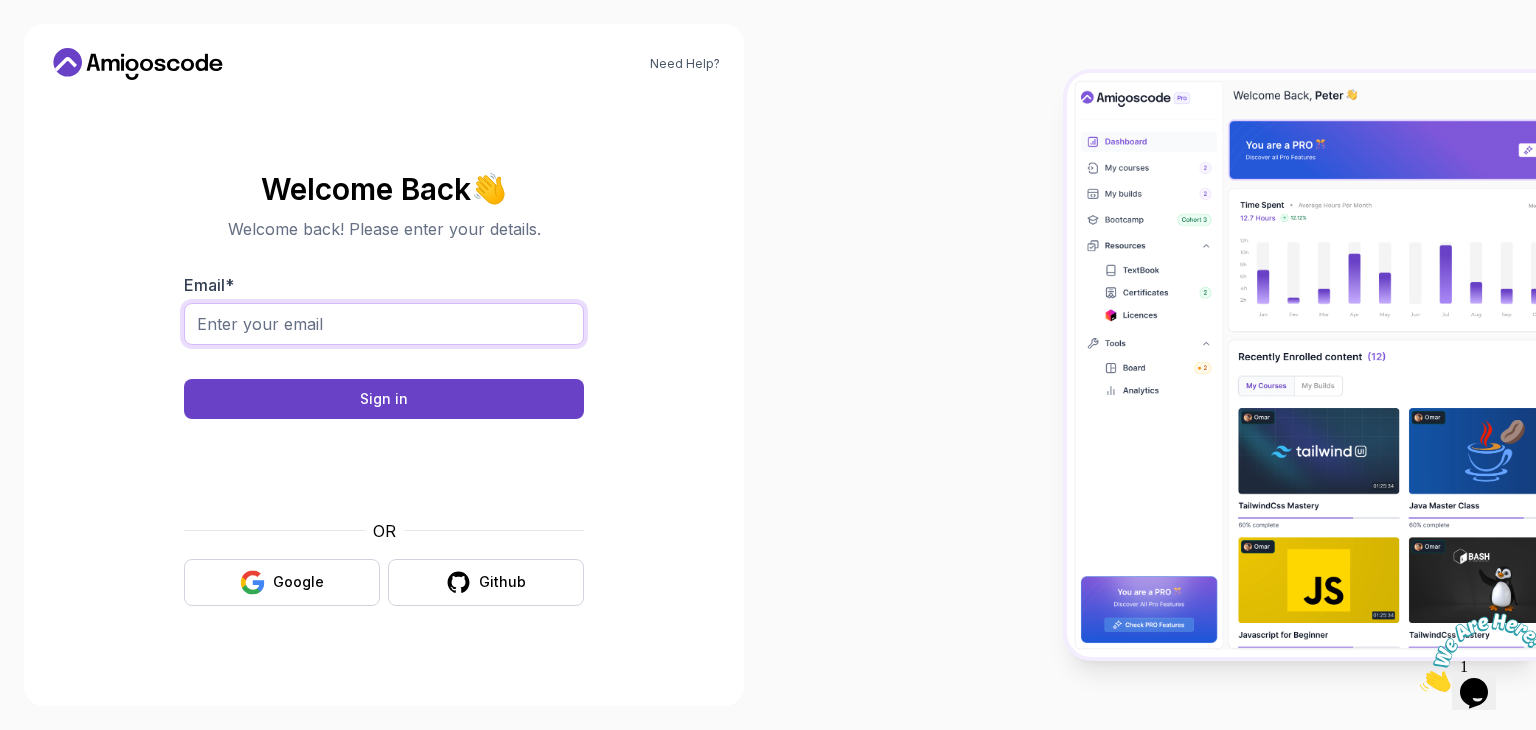 click on "Email *" at bounding box center (384, 324) 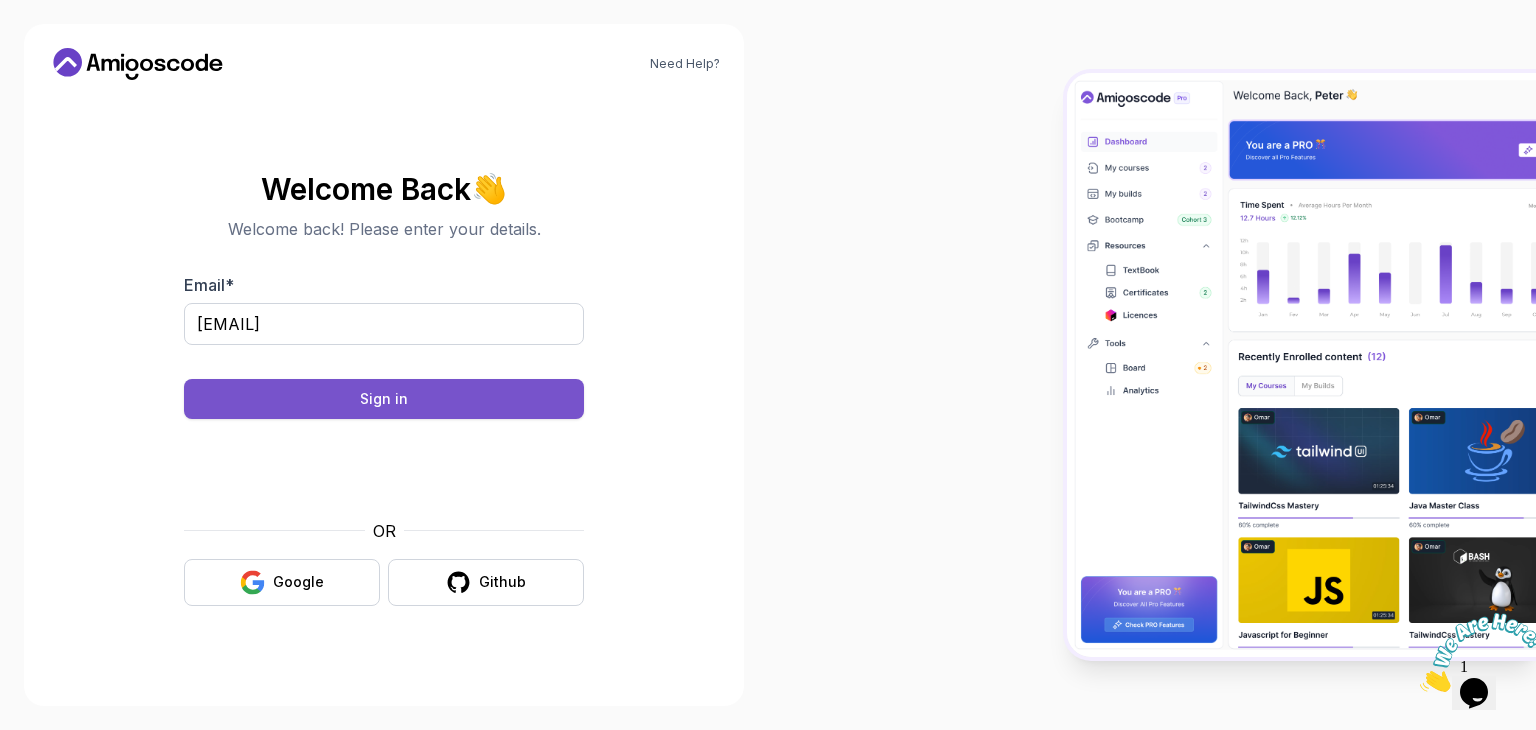 click on "Sign in" at bounding box center (384, 399) 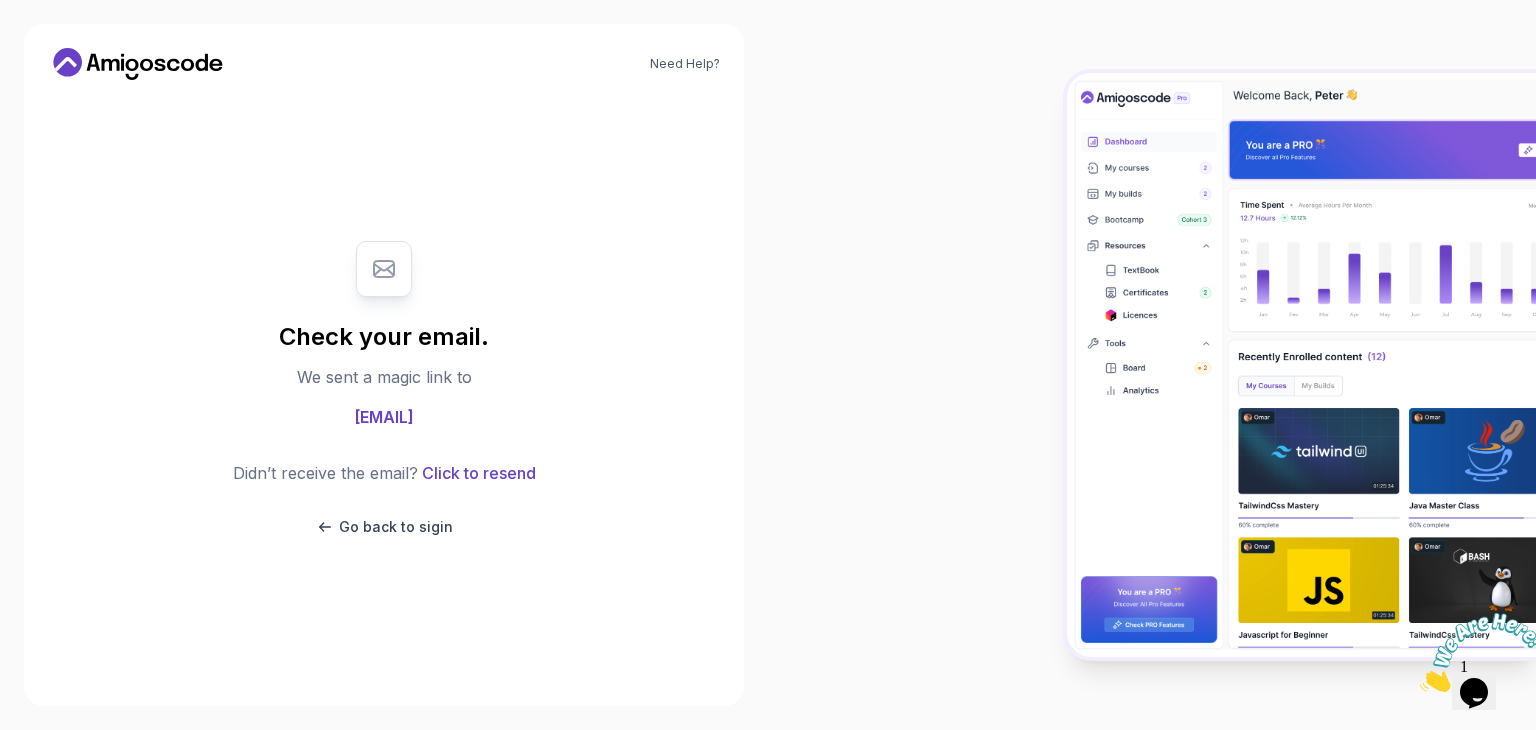 click at bounding box center [1152, 365] 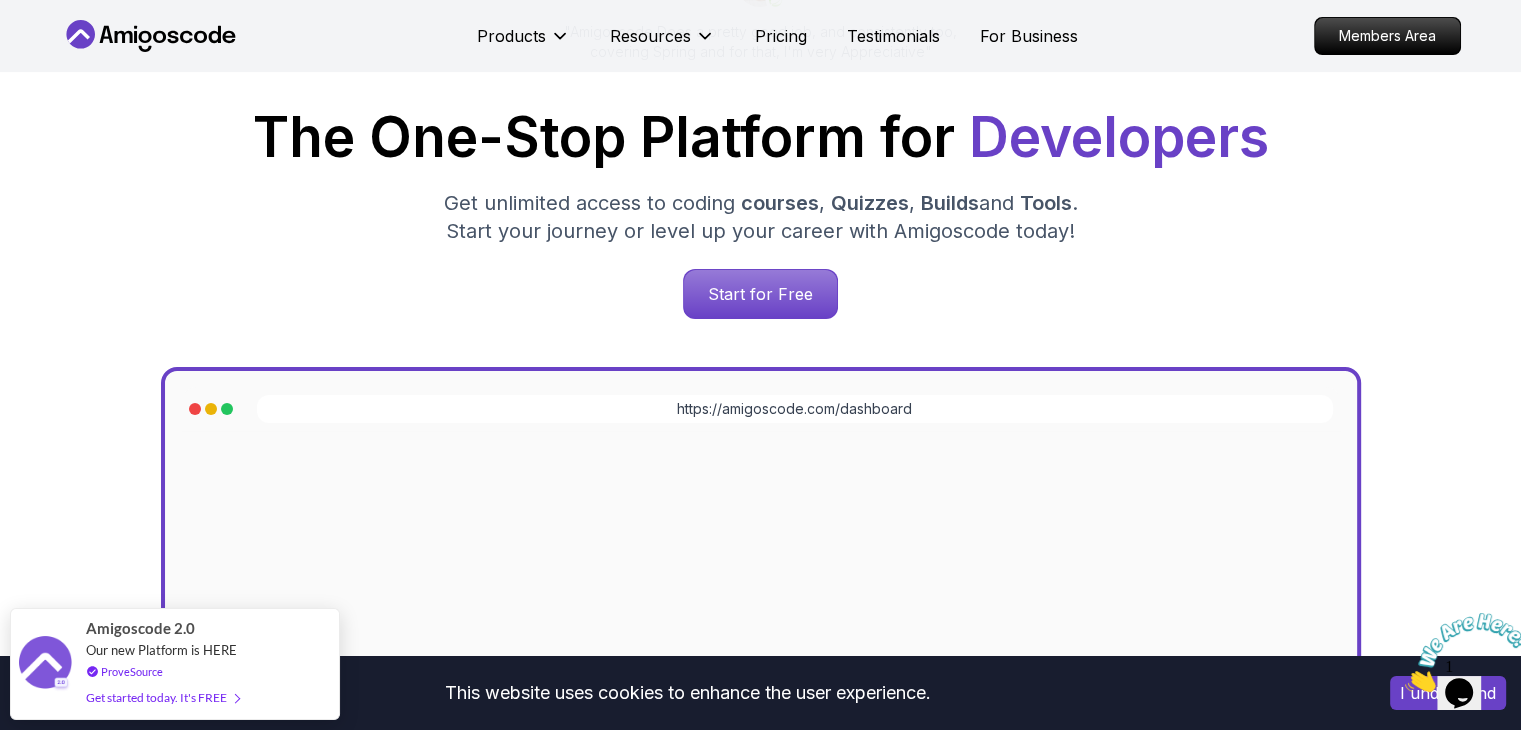 scroll, scrollTop: 400, scrollLeft: 0, axis: vertical 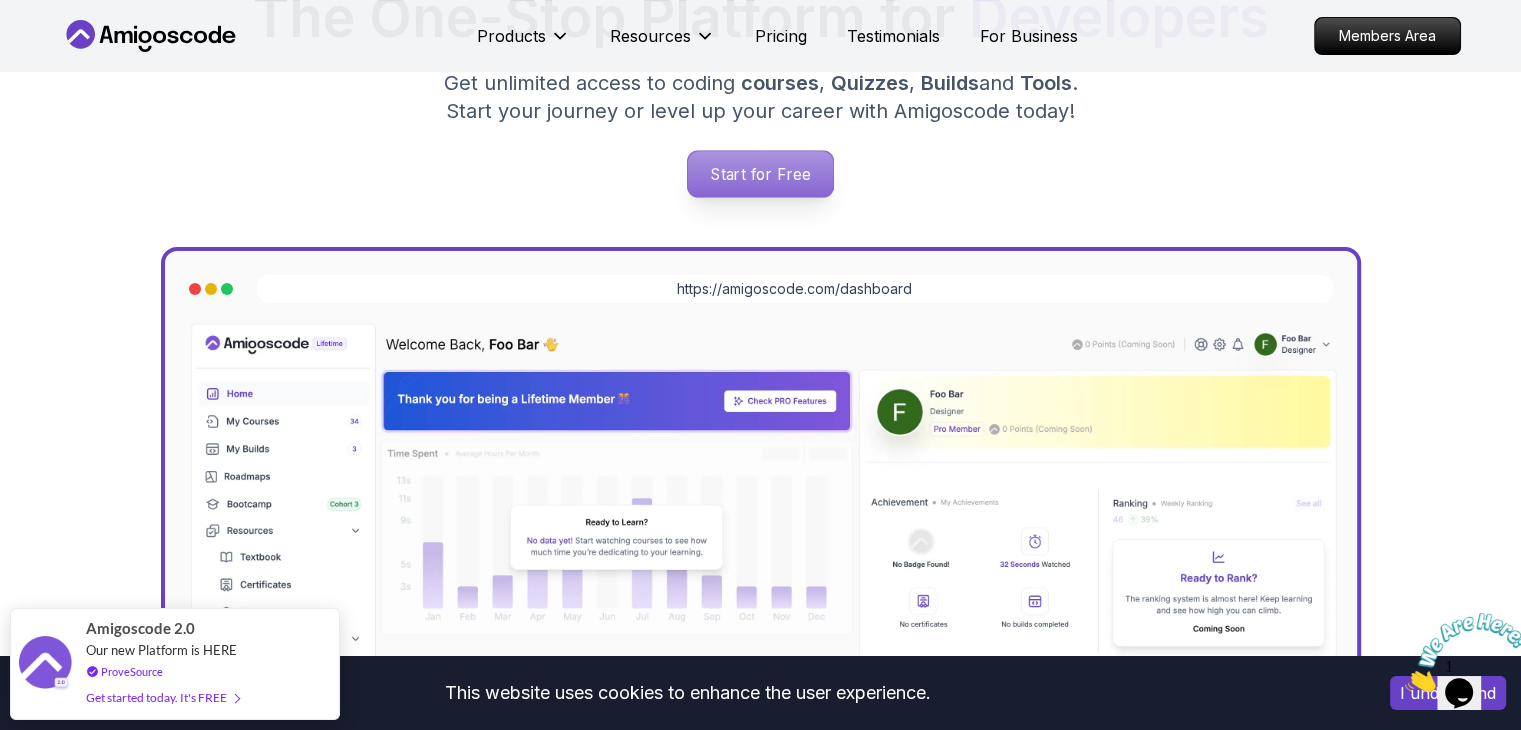 click on "Start for Free" at bounding box center [760, 174] 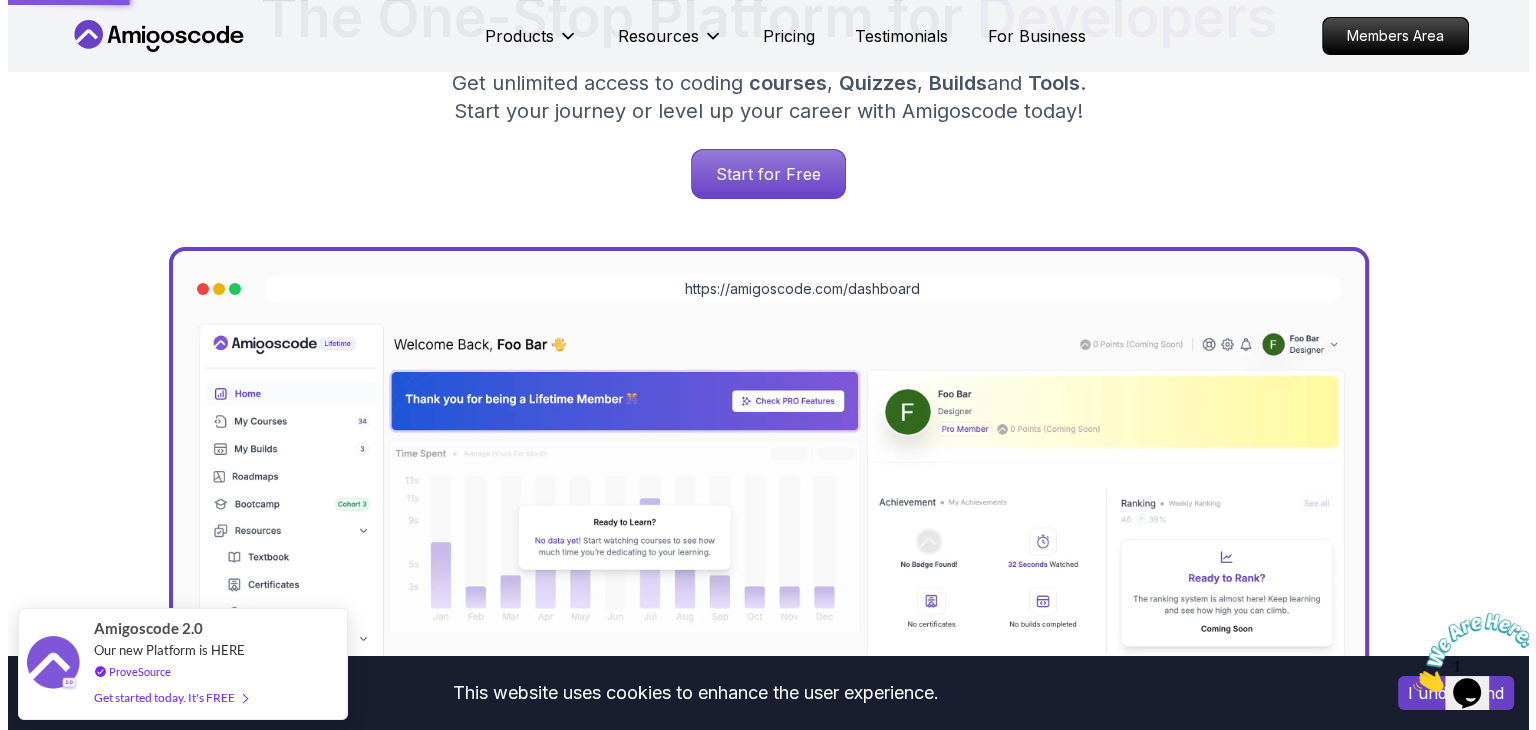 scroll, scrollTop: 0, scrollLeft: 0, axis: both 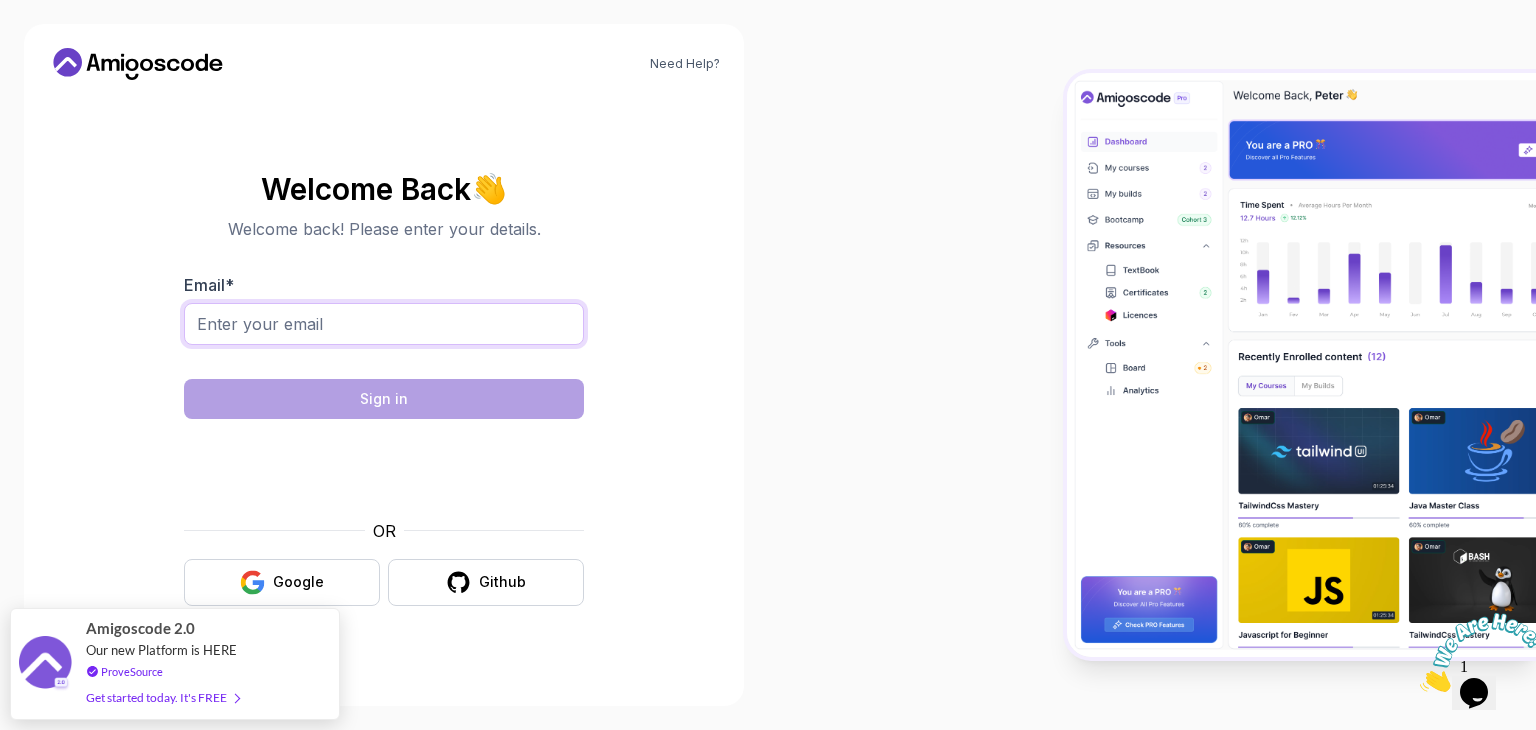 click on "Email *" at bounding box center (384, 324) 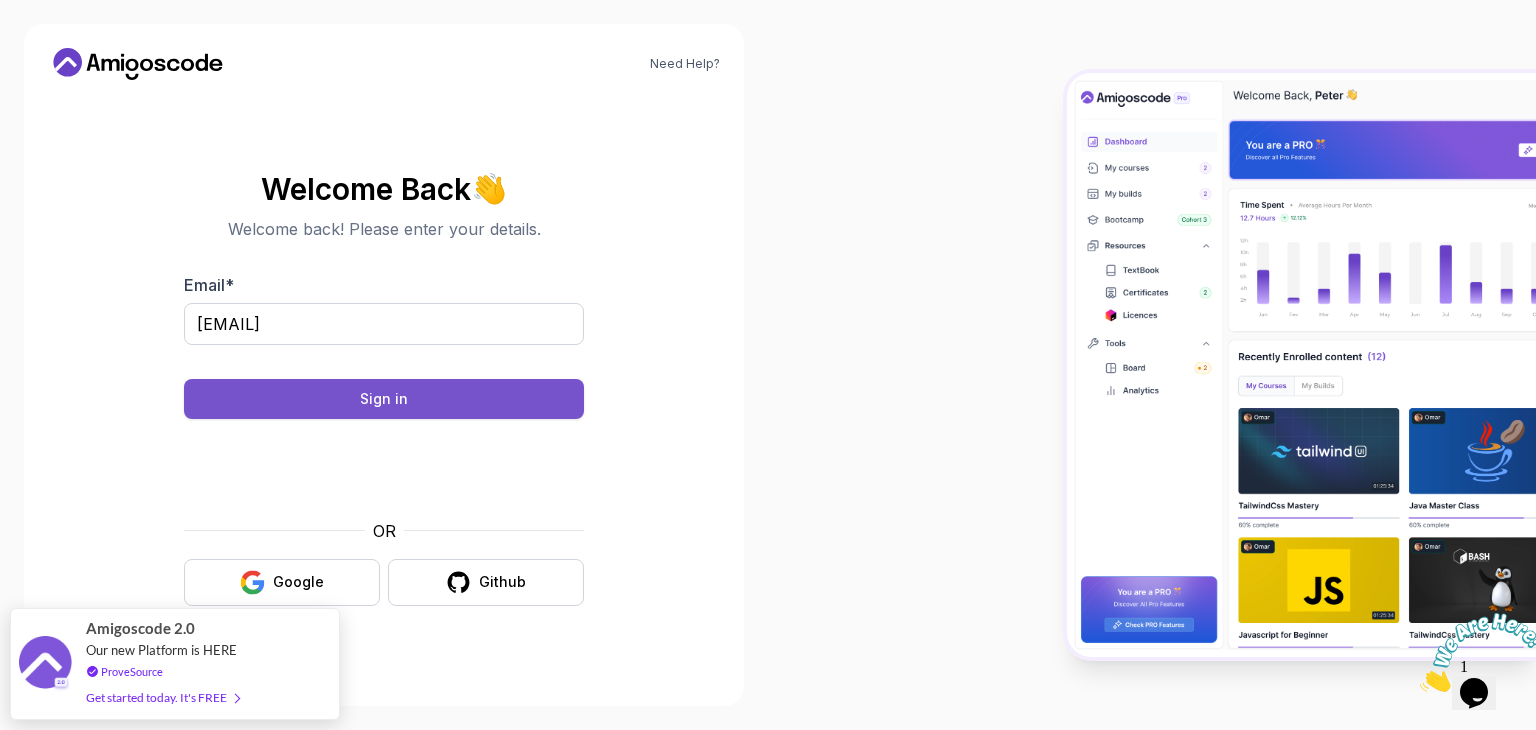 click on "Sign in" at bounding box center [384, 399] 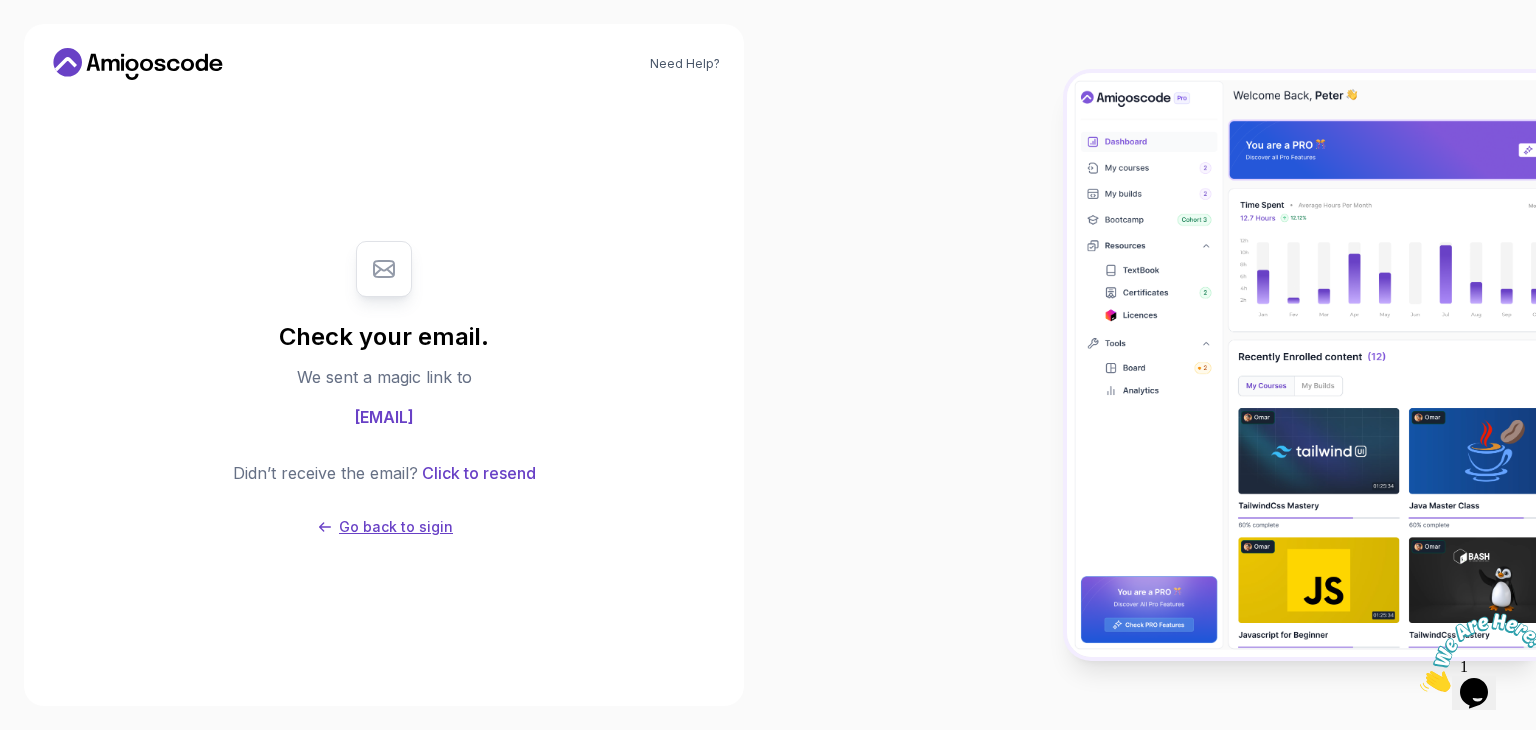 click on "Go back to sigin" at bounding box center (396, 527) 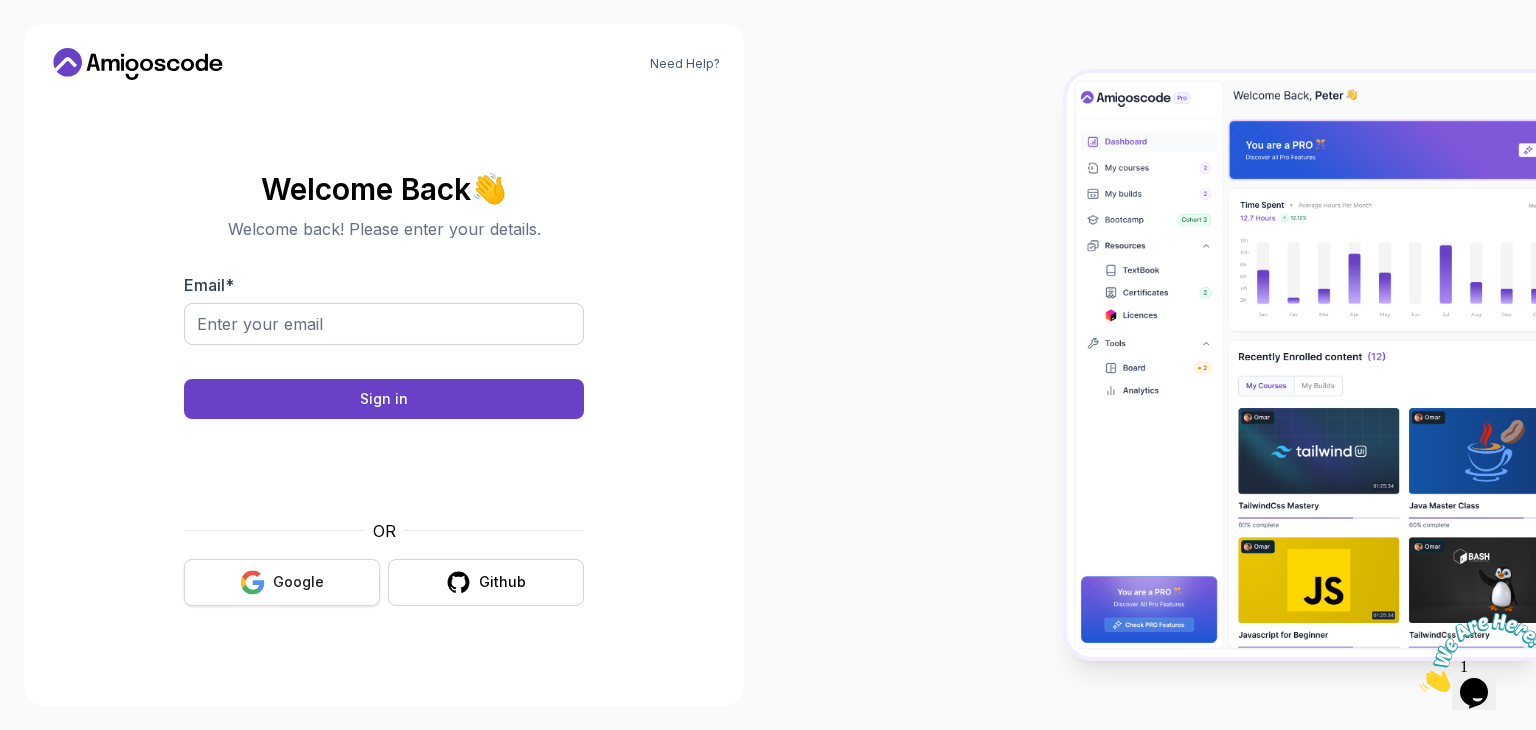 click on "Google" at bounding box center (298, 582) 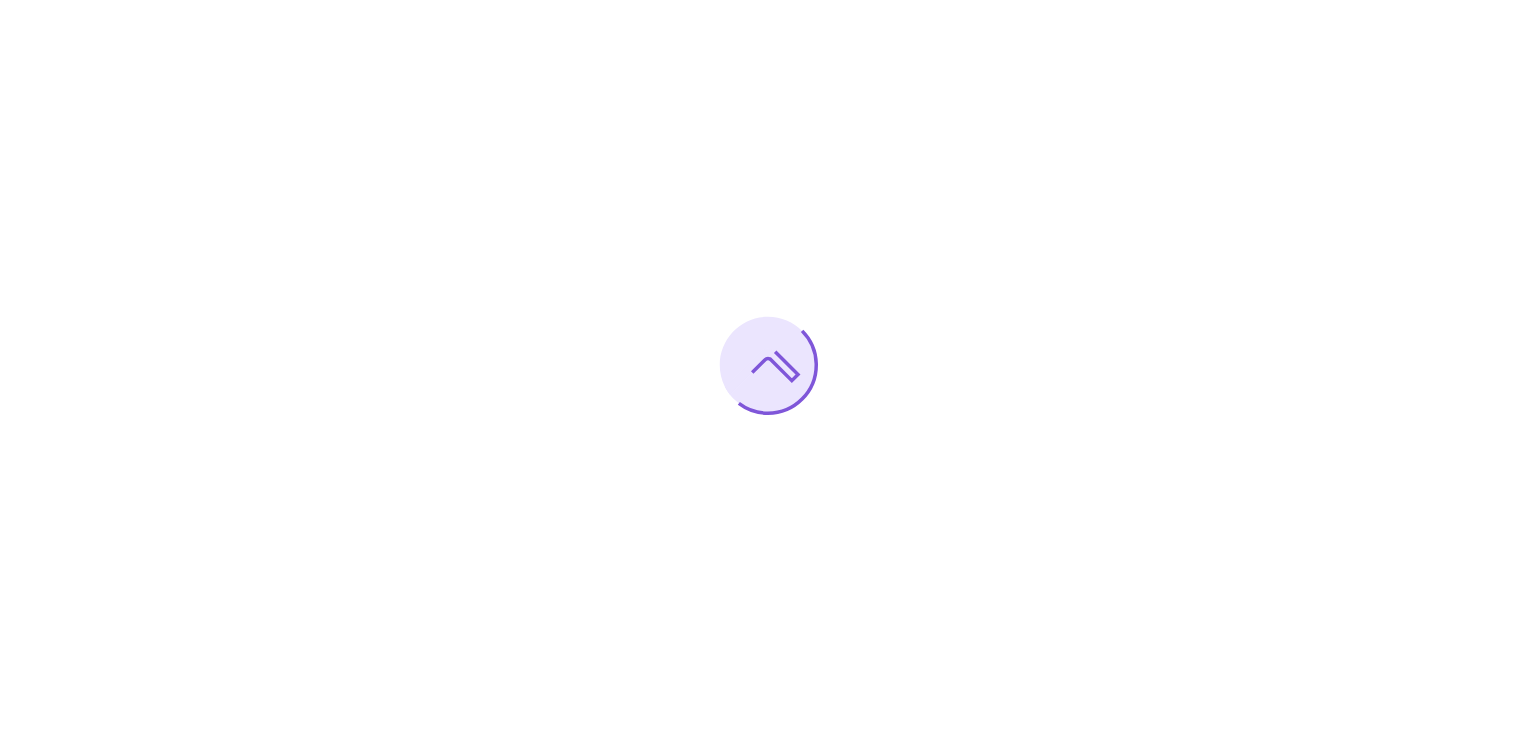 scroll, scrollTop: 0, scrollLeft: 0, axis: both 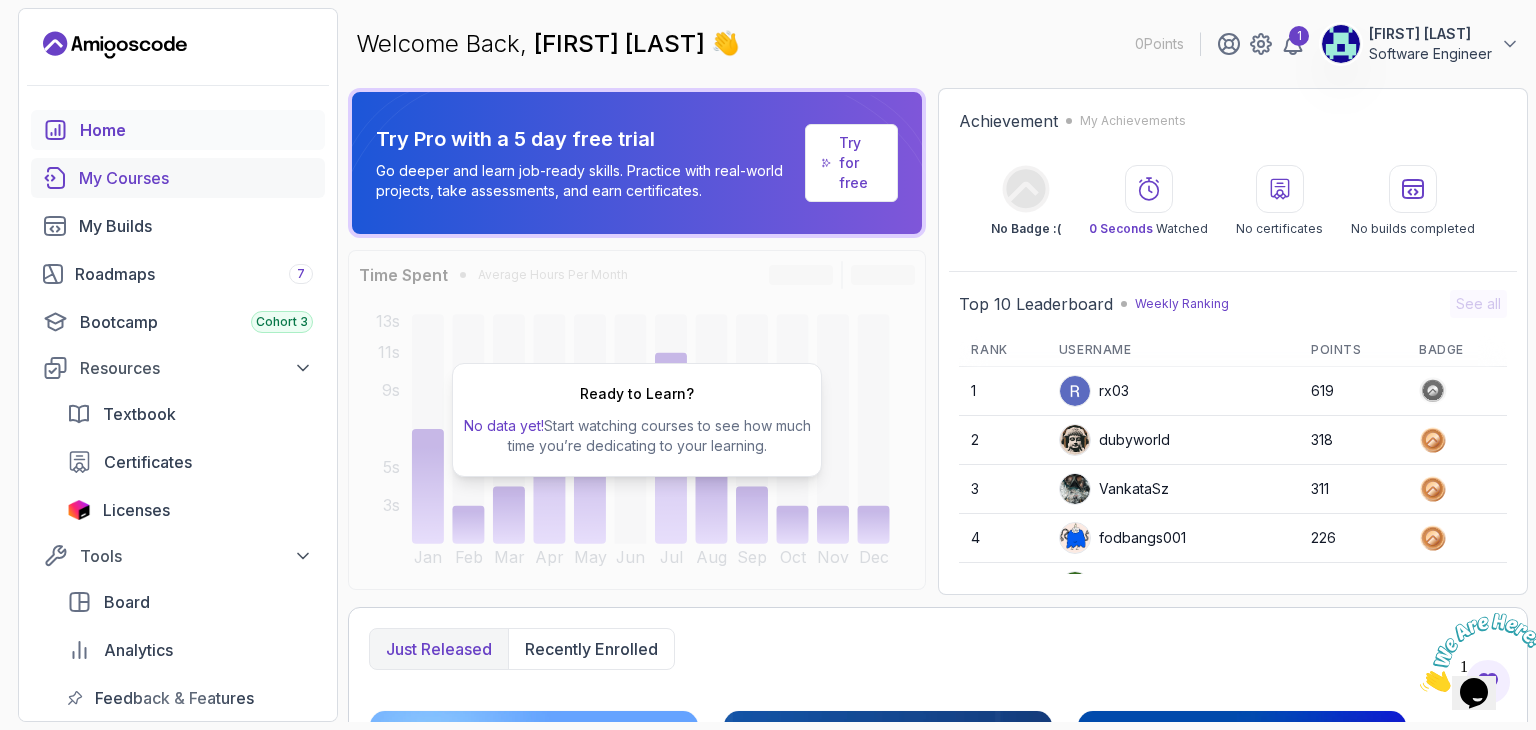 click on "My Courses" at bounding box center [196, 178] 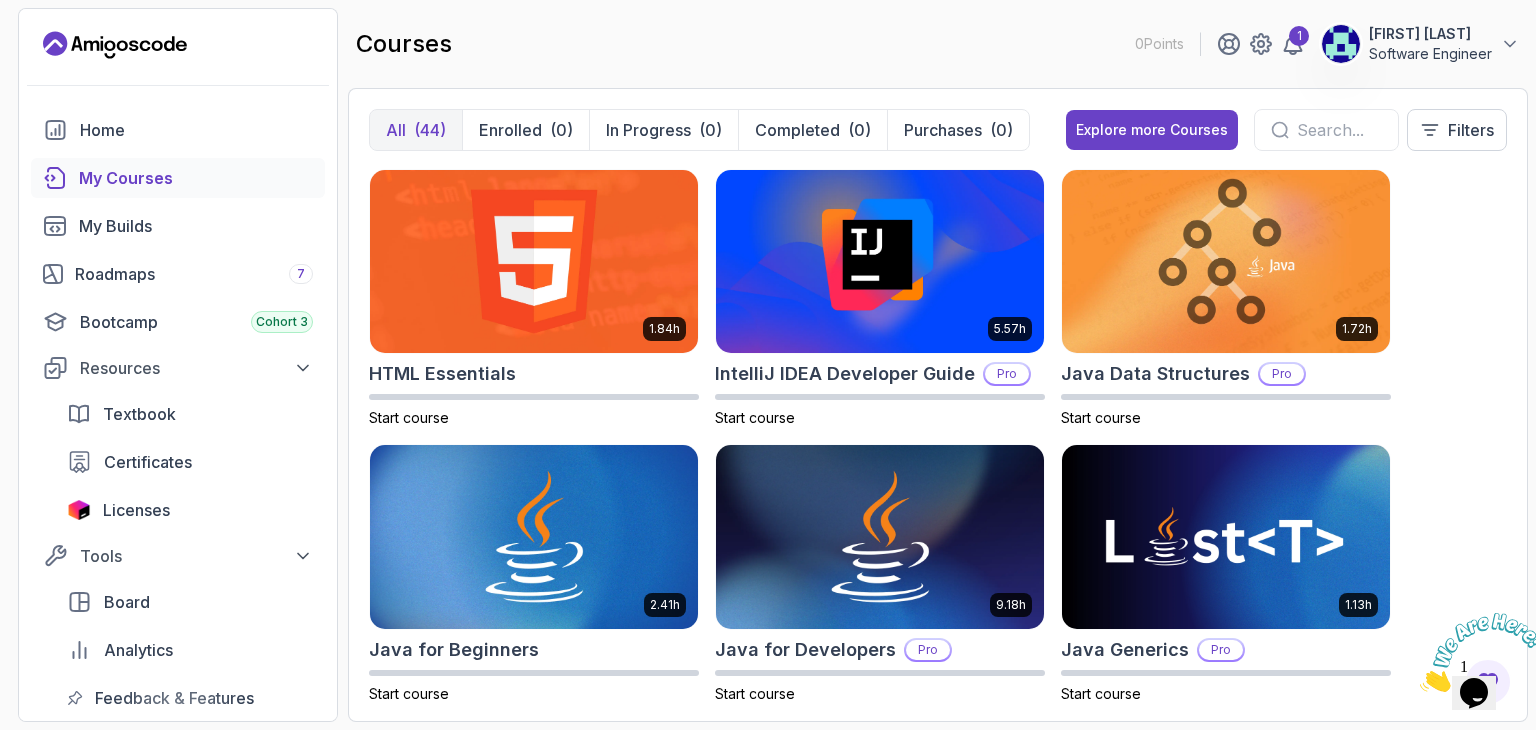 scroll, scrollTop: 1200, scrollLeft: 0, axis: vertical 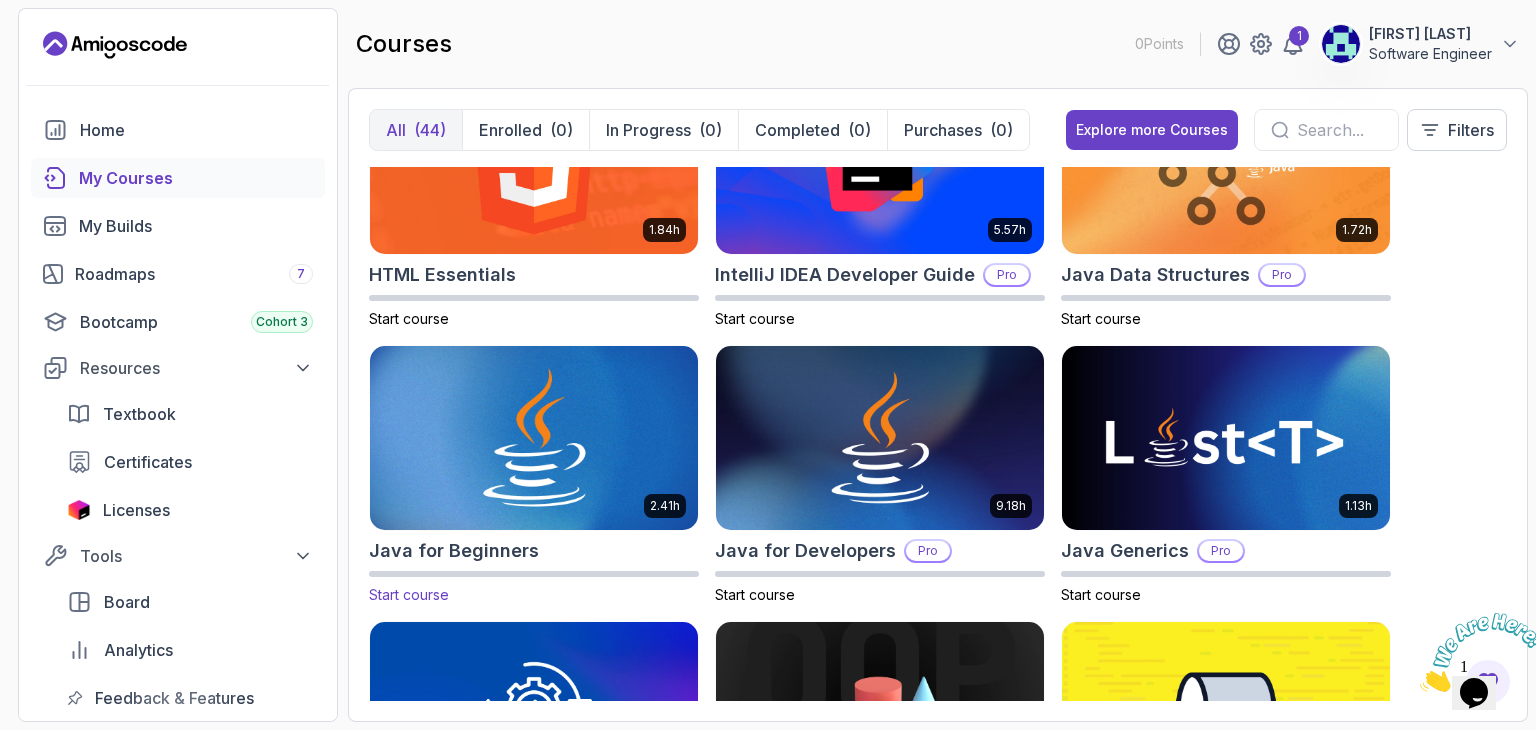 click at bounding box center (534, 438) 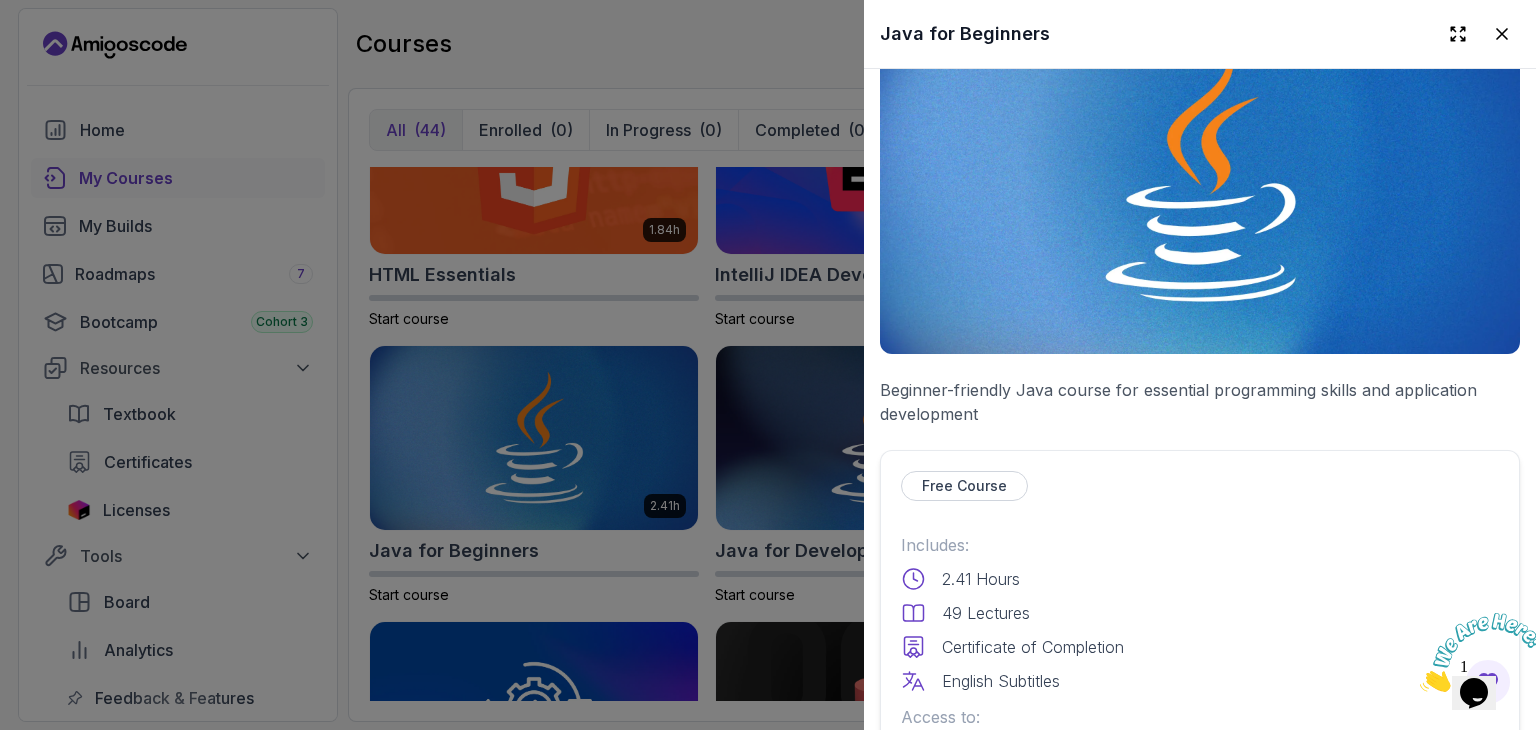 scroll, scrollTop: 200, scrollLeft: 0, axis: vertical 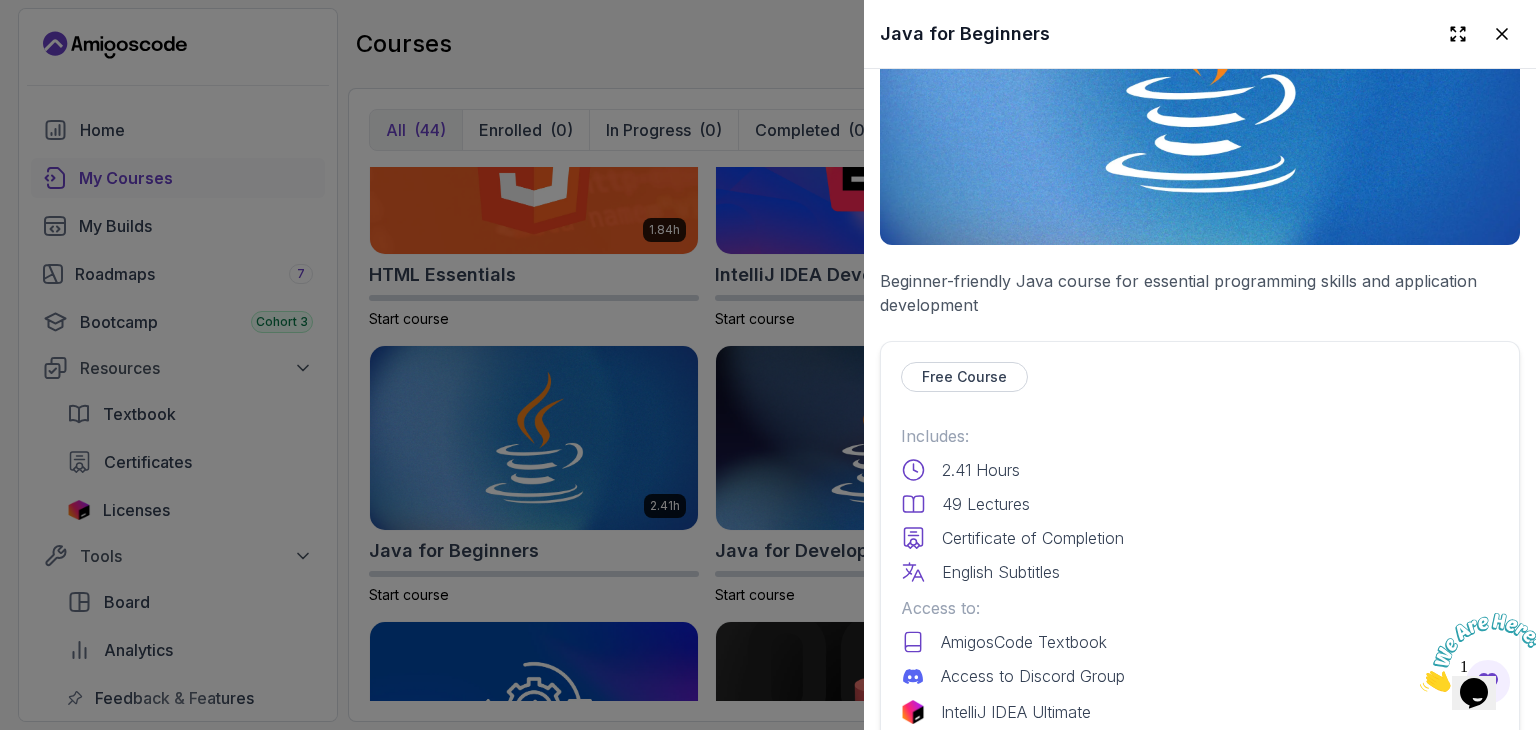 click on "Free Course" at bounding box center (964, 377) 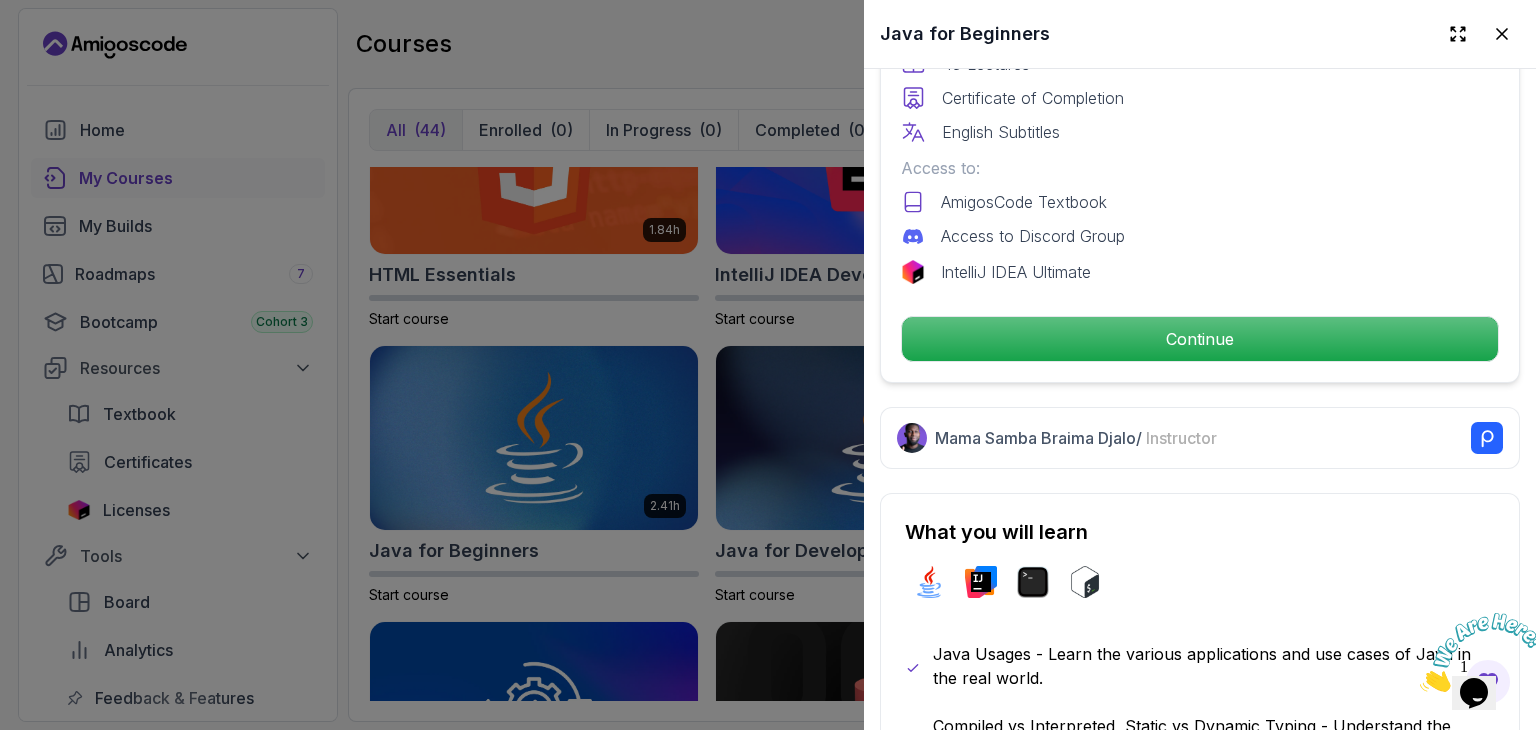 scroll, scrollTop: 700, scrollLeft: 0, axis: vertical 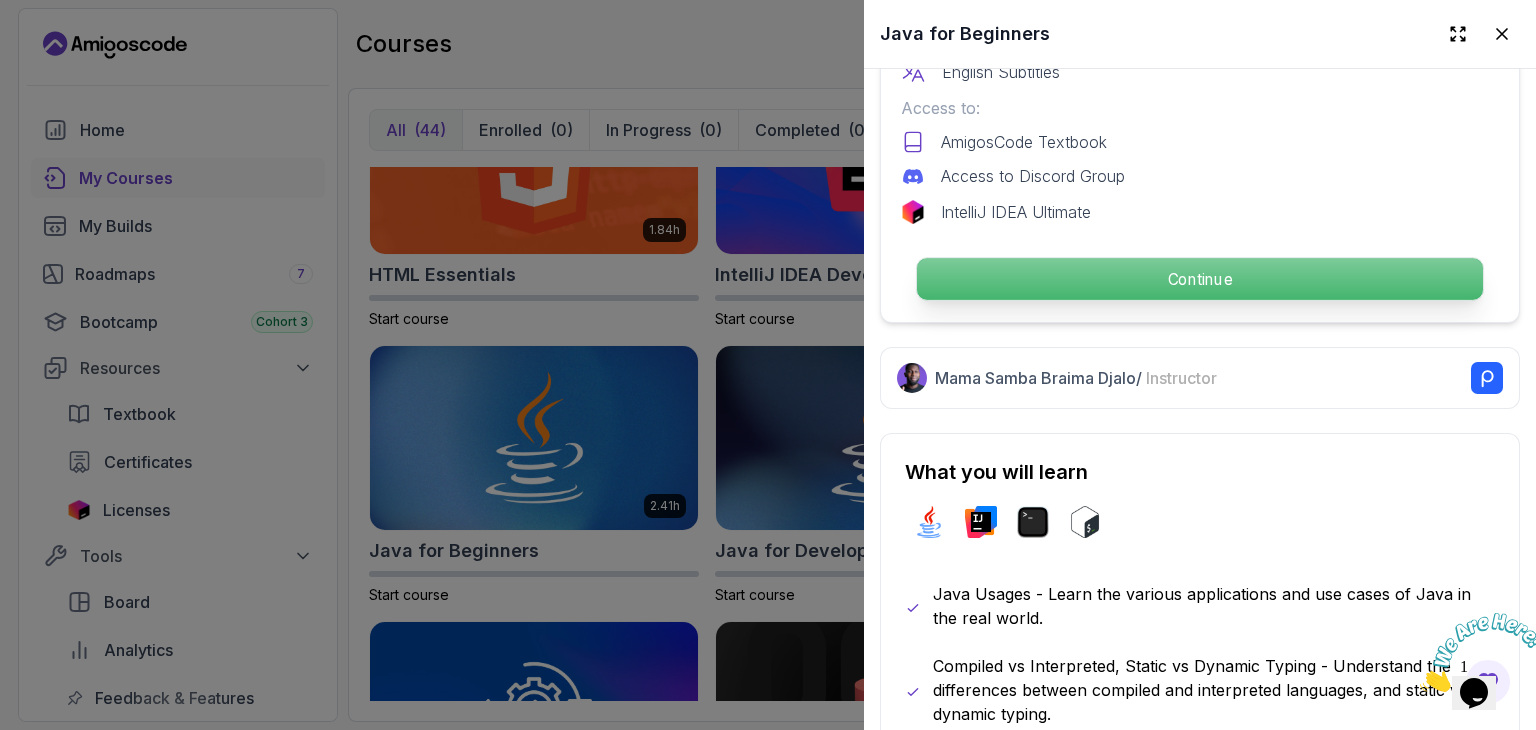 click on "Continue" at bounding box center (1200, 279) 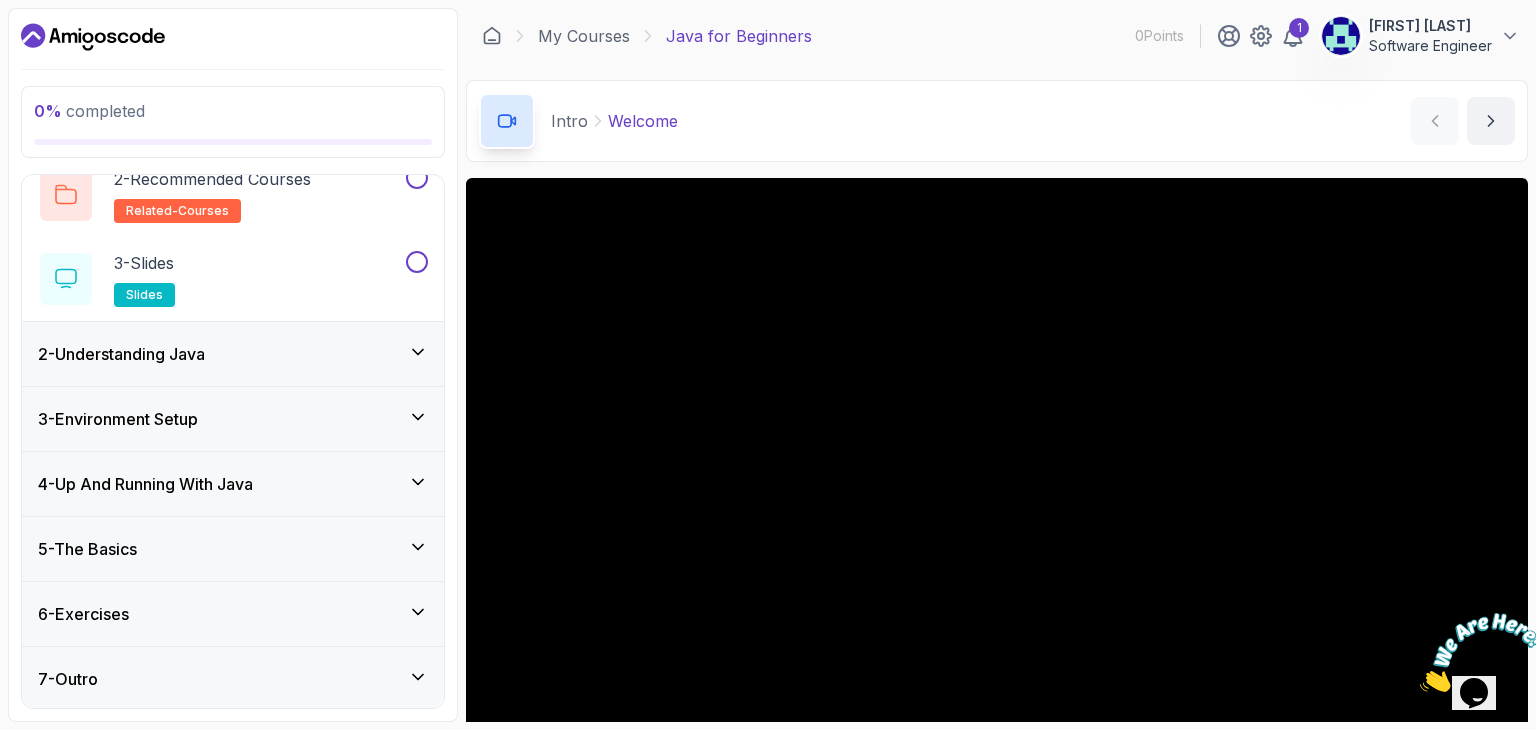 scroll, scrollTop: 70, scrollLeft: 0, axis: vertical 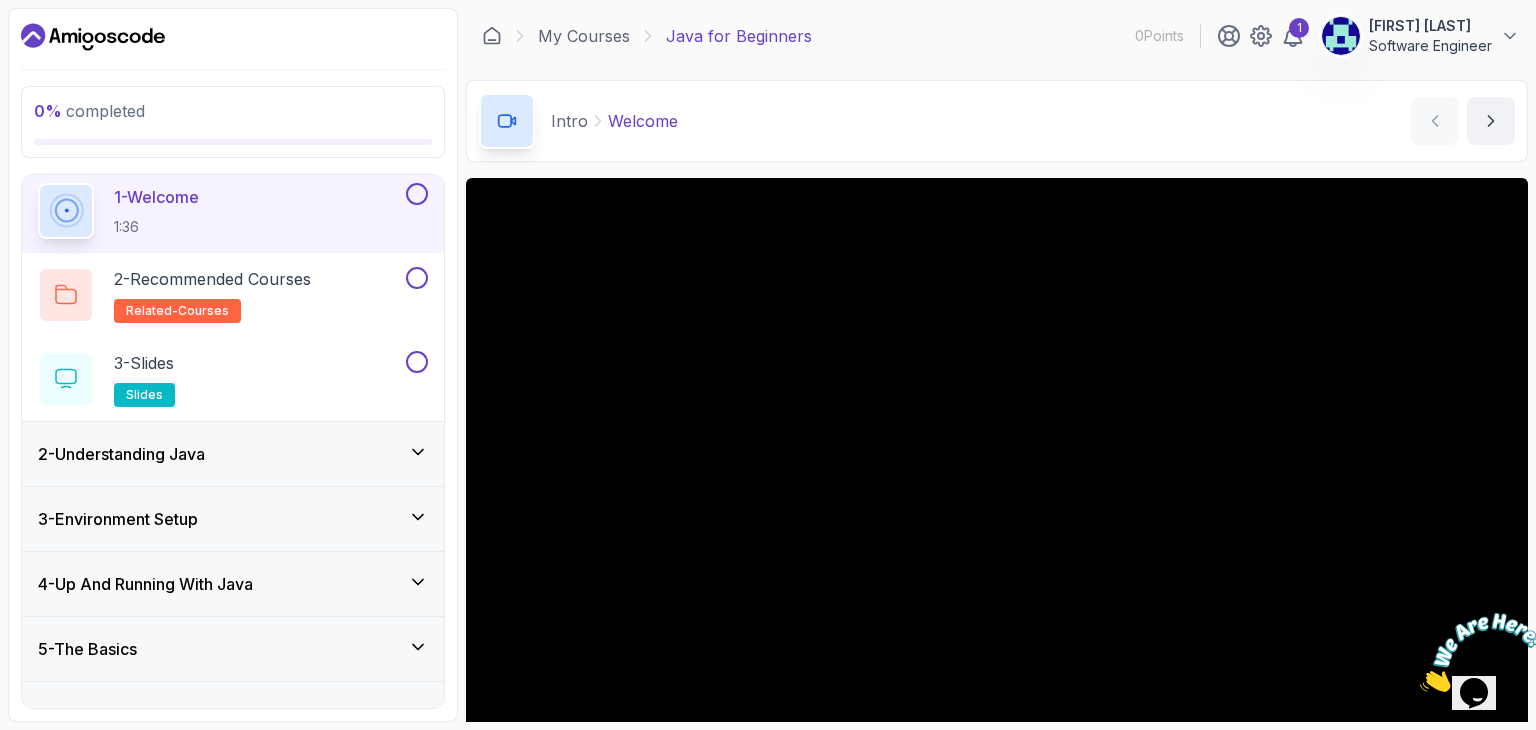 click on "2  -  Understanding Java" at bounding box center [233, 454] 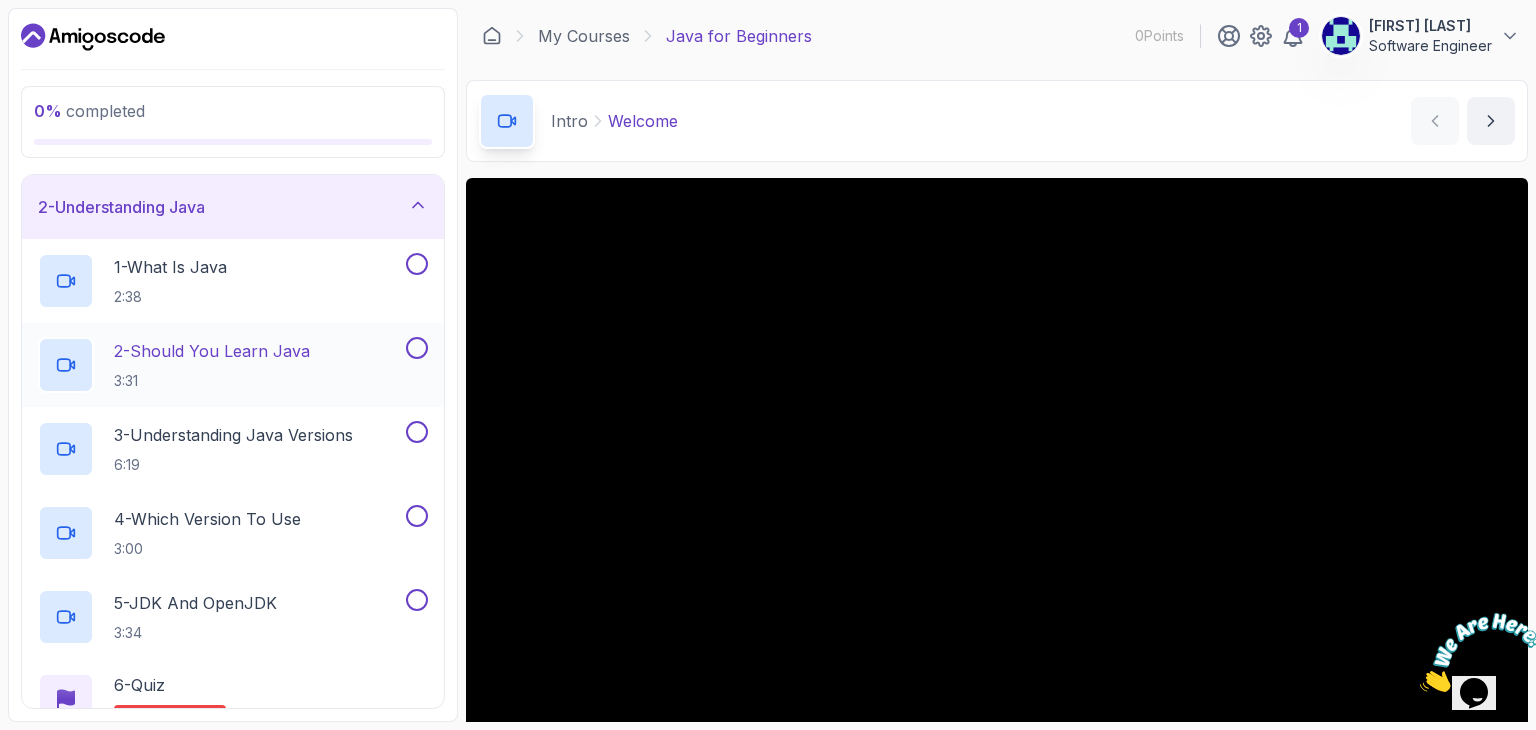 scroll, scrollTop: 100, scrollLeft: 0, axis: vertical 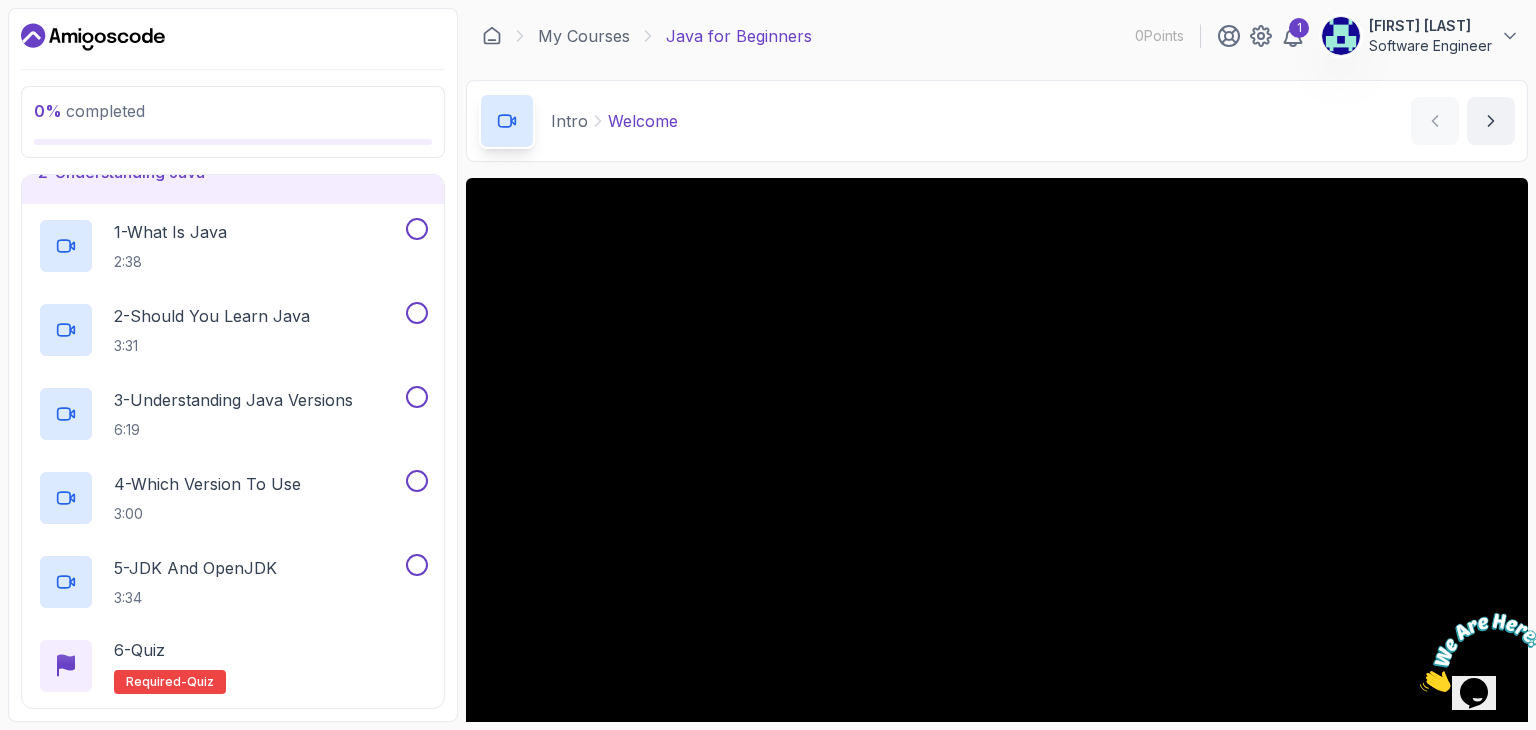 click on "Intro" at bounding box center [569, 121] 